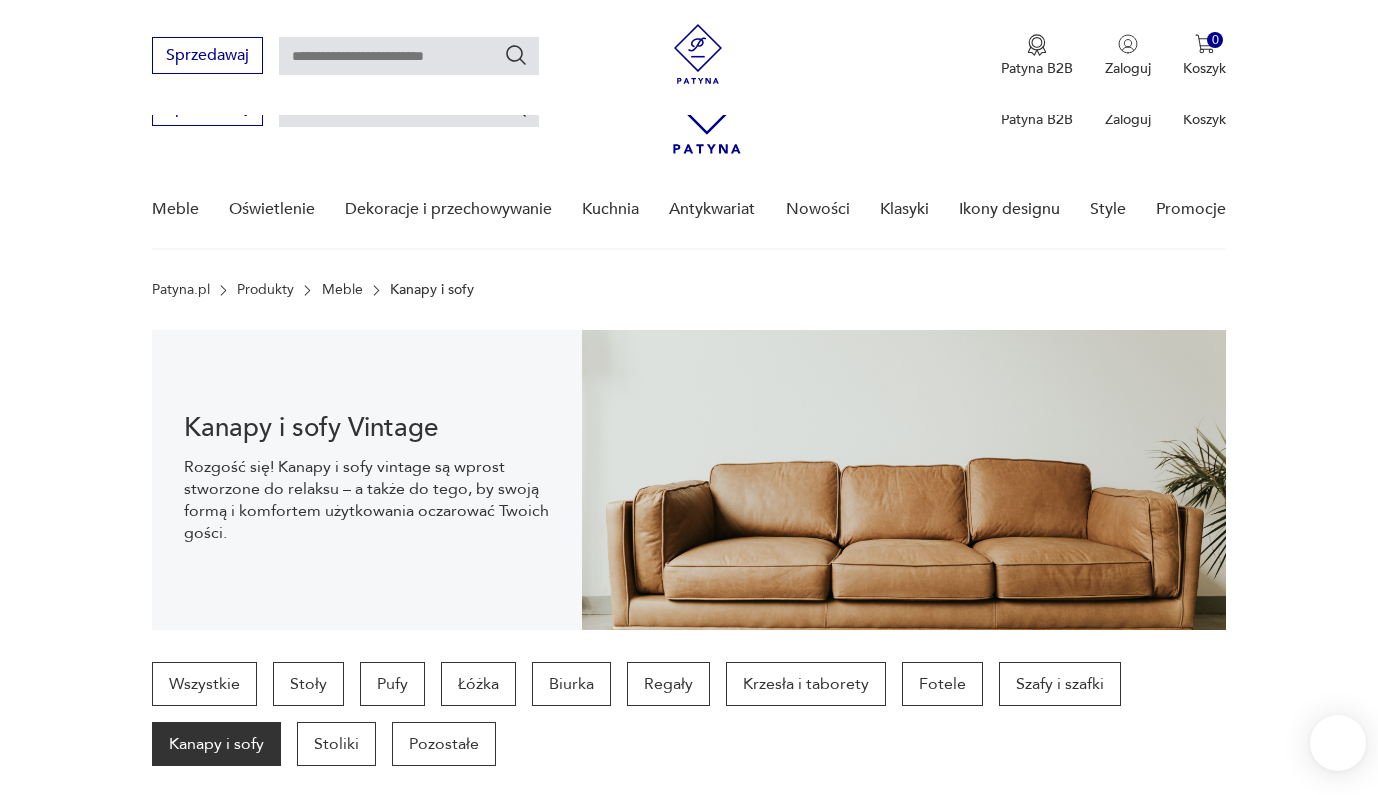 scroll, scrollTop: 687, scrollLeft: 0, axis: vertical 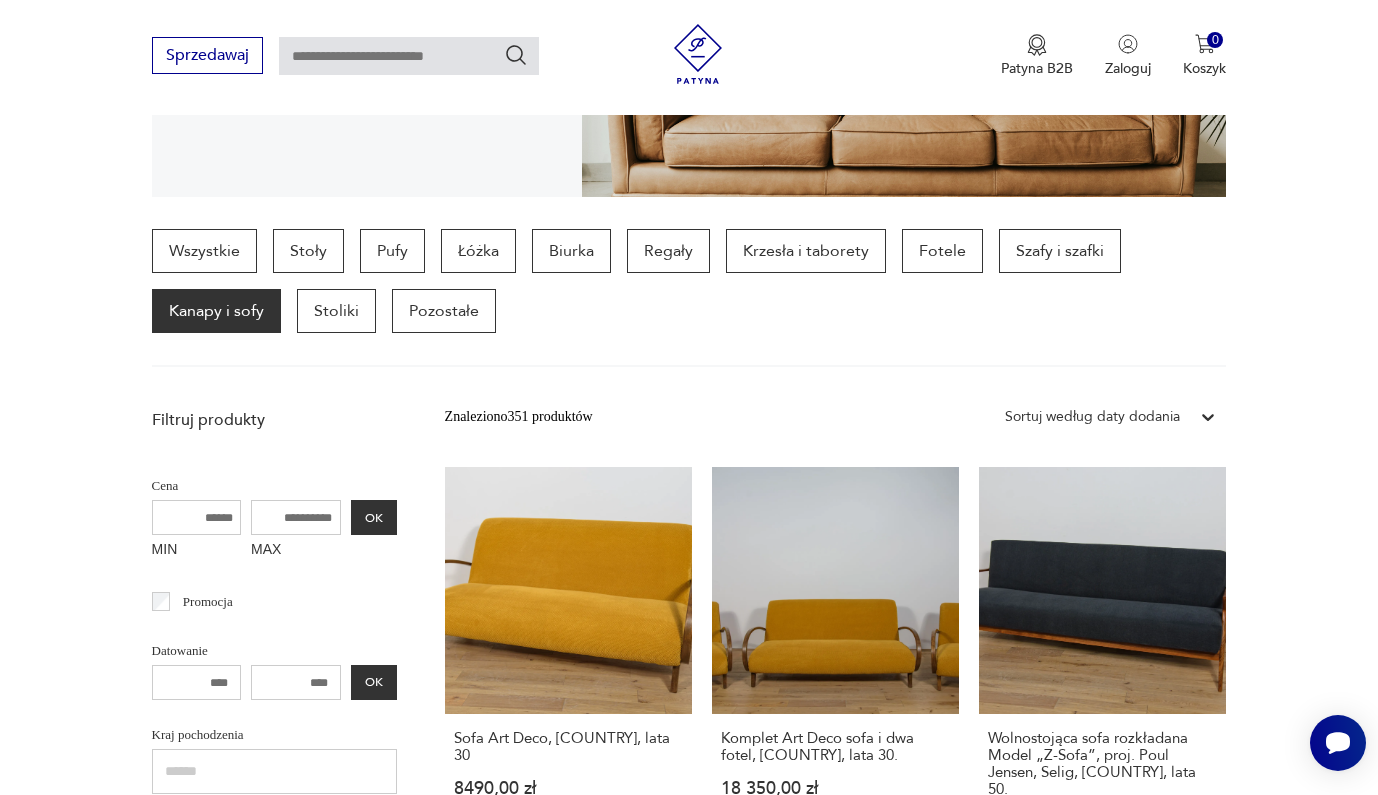 click on "Sortuj według daty dodania" at bounding box center (1092, 417) 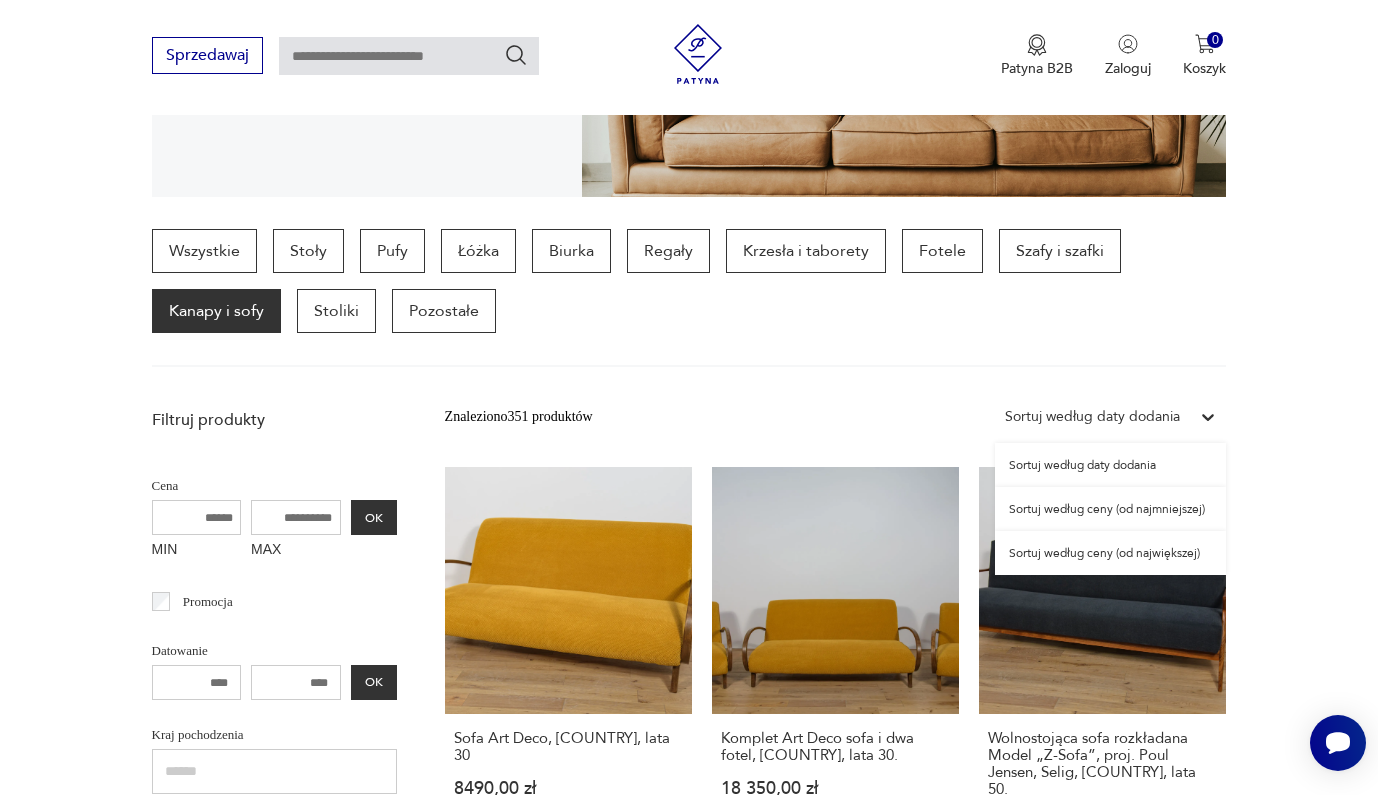 click on "Sortuj według ceny (od największej)" at bounding box center (1110, 553) 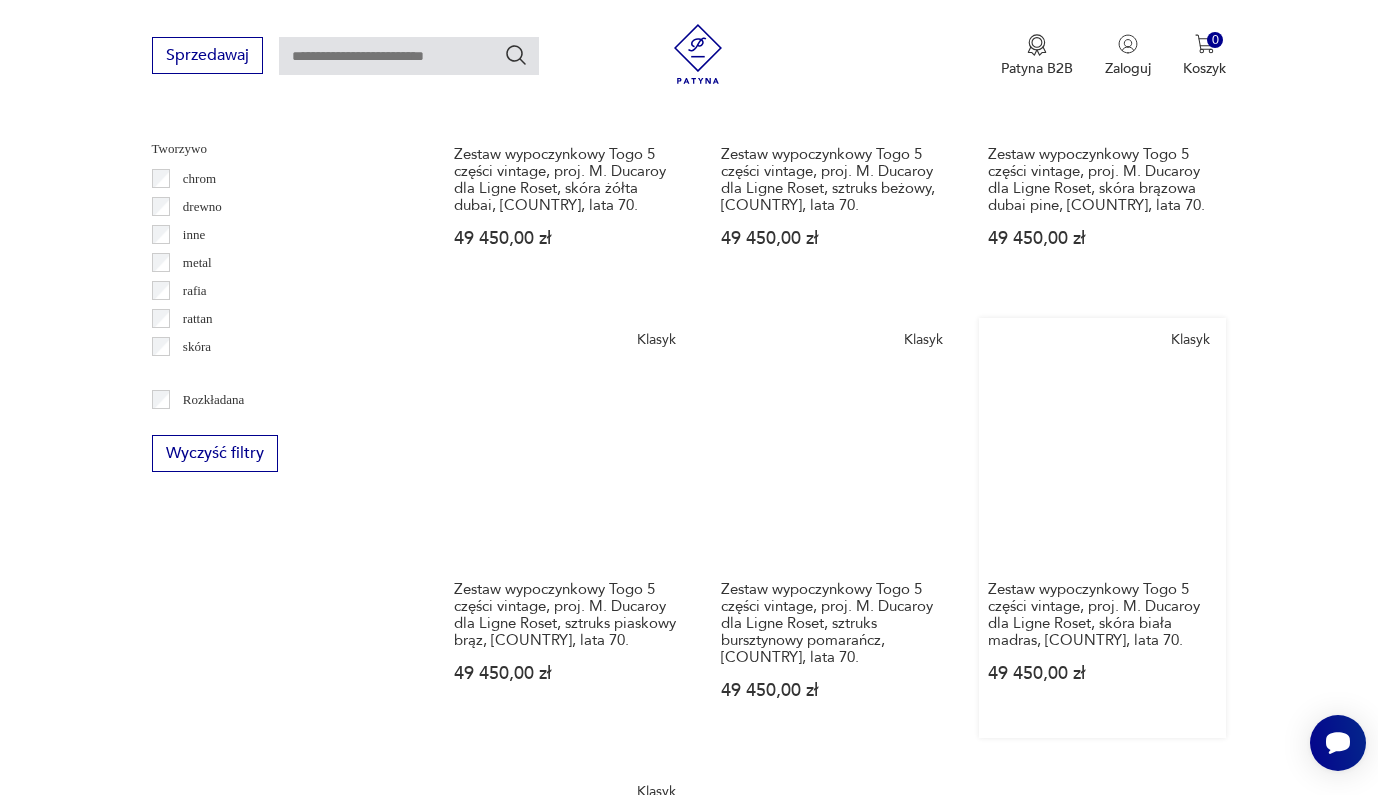 scroll, scrollTop: 2411, scrollLeft: 0, axis: vertical 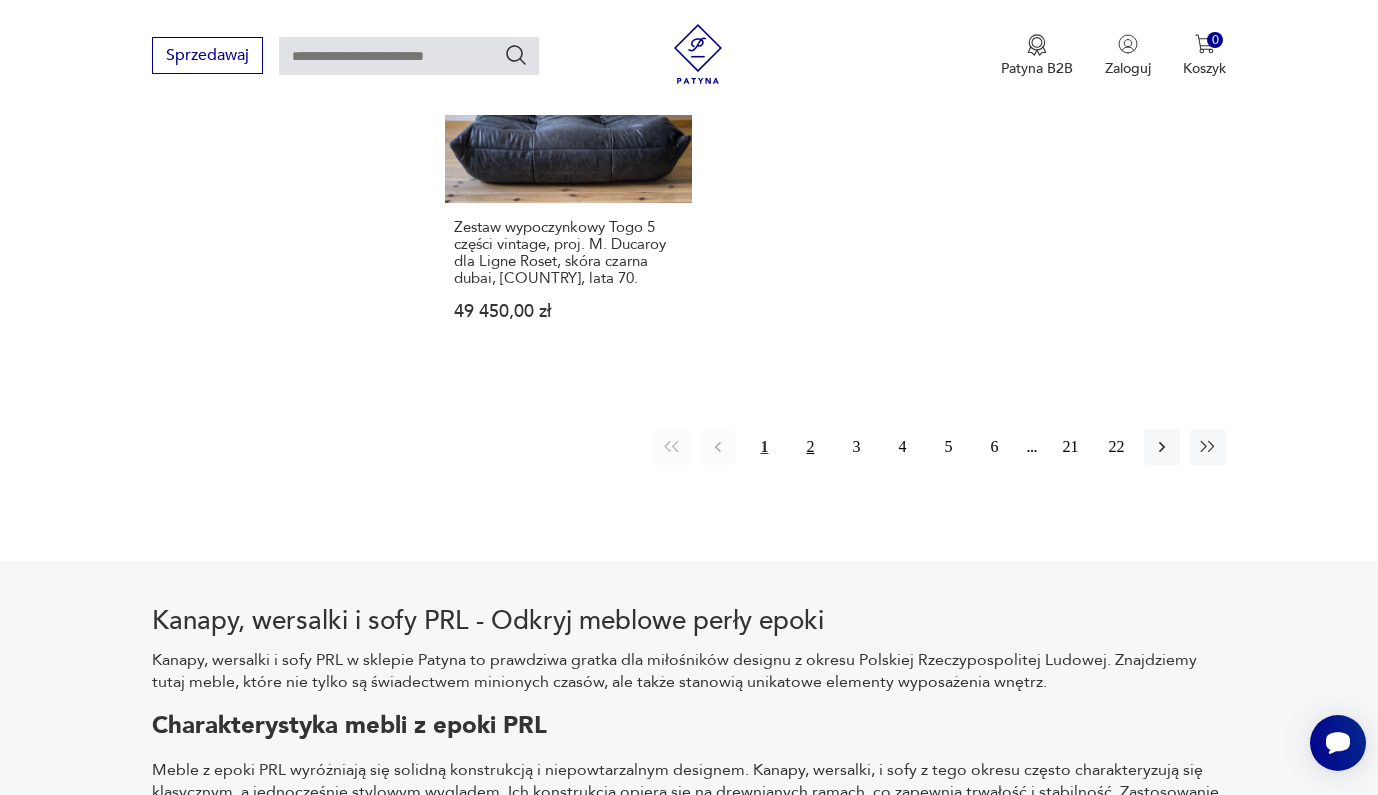 click on "2" at bounding box center [810, 447] 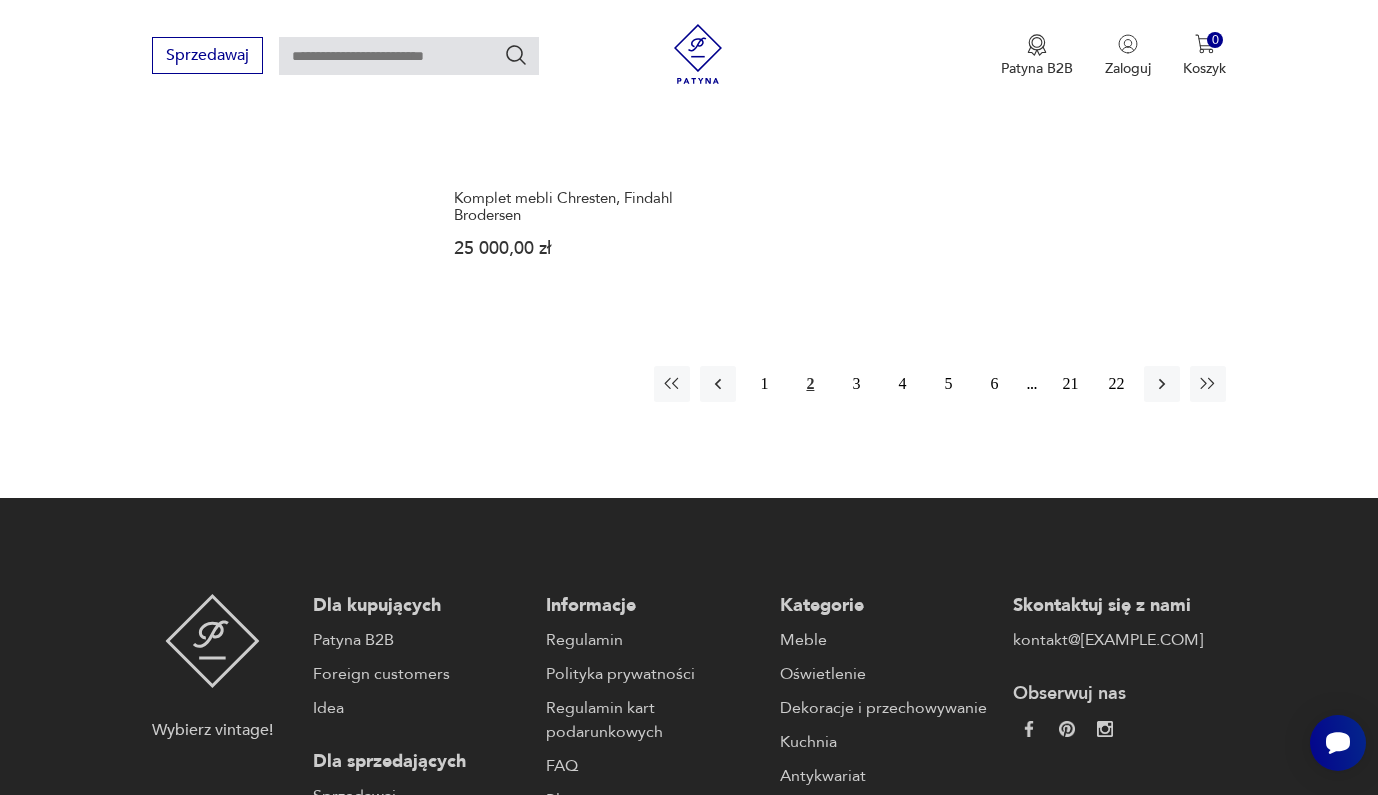 scroll, scrollTop: 3449, scrollLeft: 0, axis: vertical 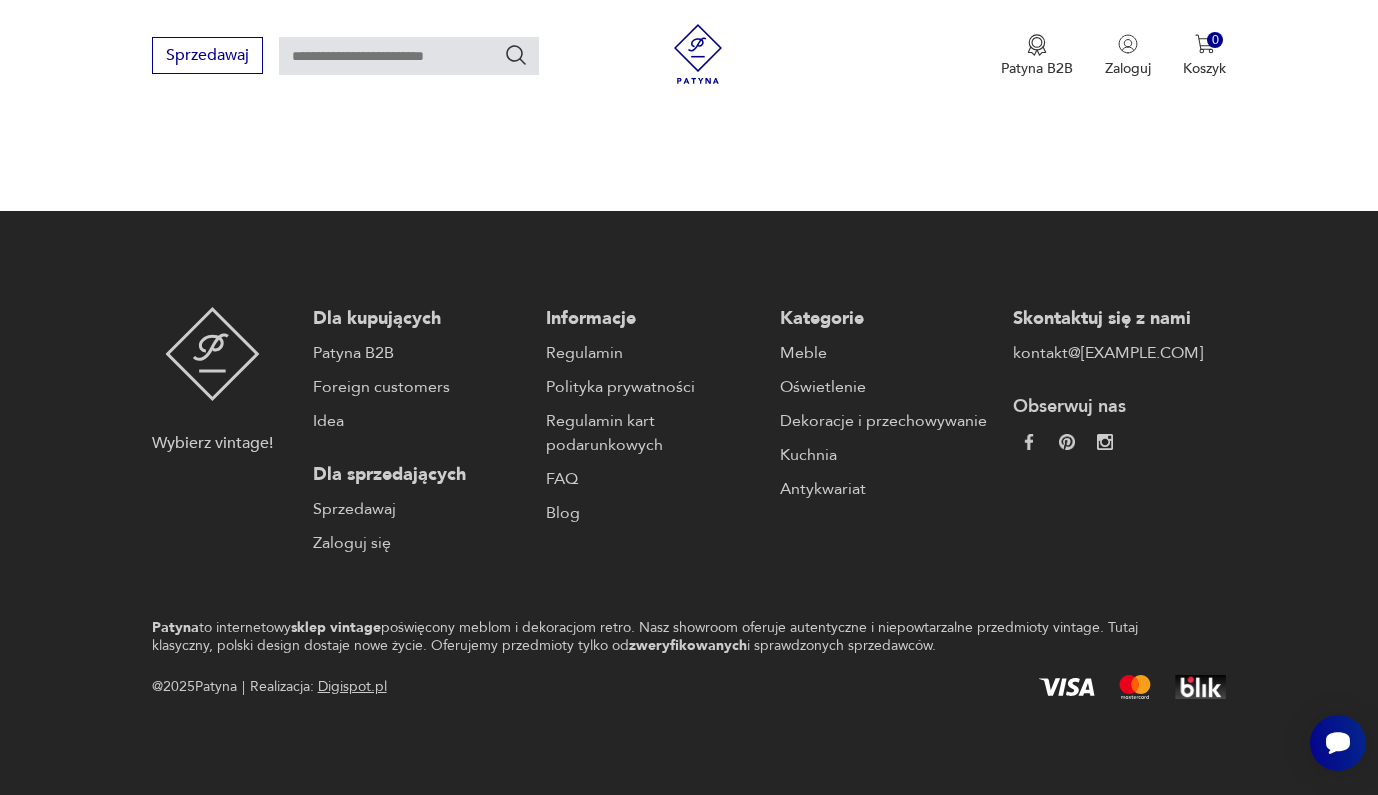 click on "6" at bounding box center [994, 97] 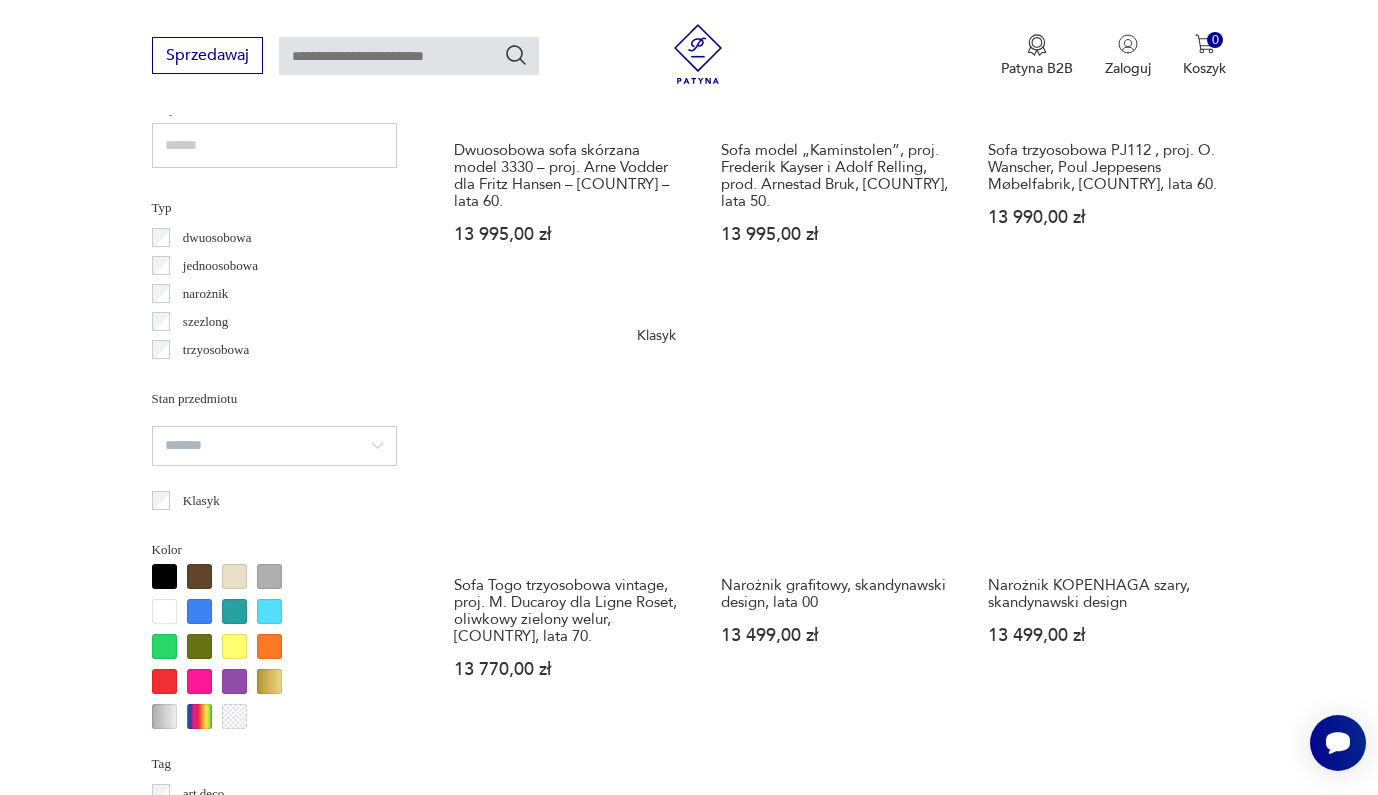 scroll, scrollTop: 3279, scrollLeft: 0, axis: vertical 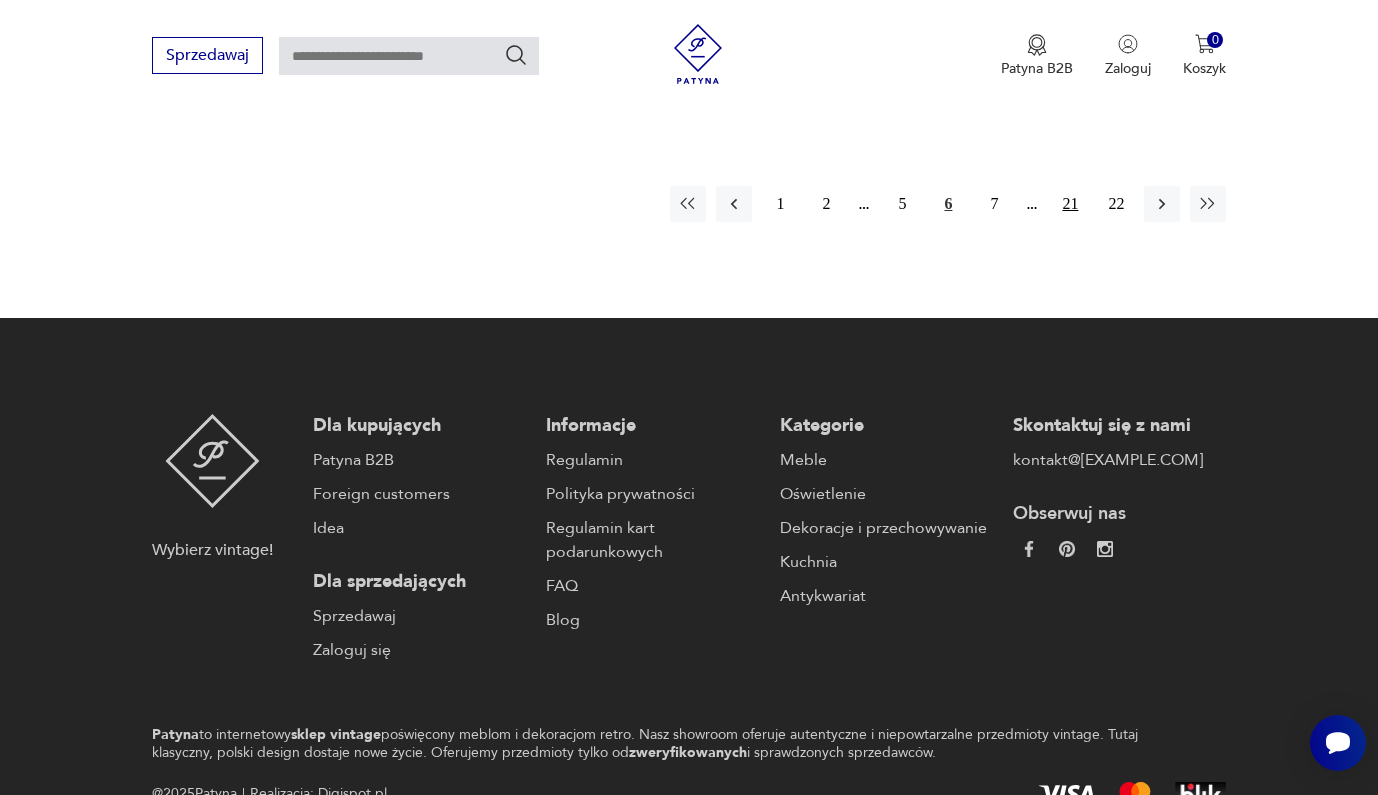 click on "21" at bounding box center [1070, 204] 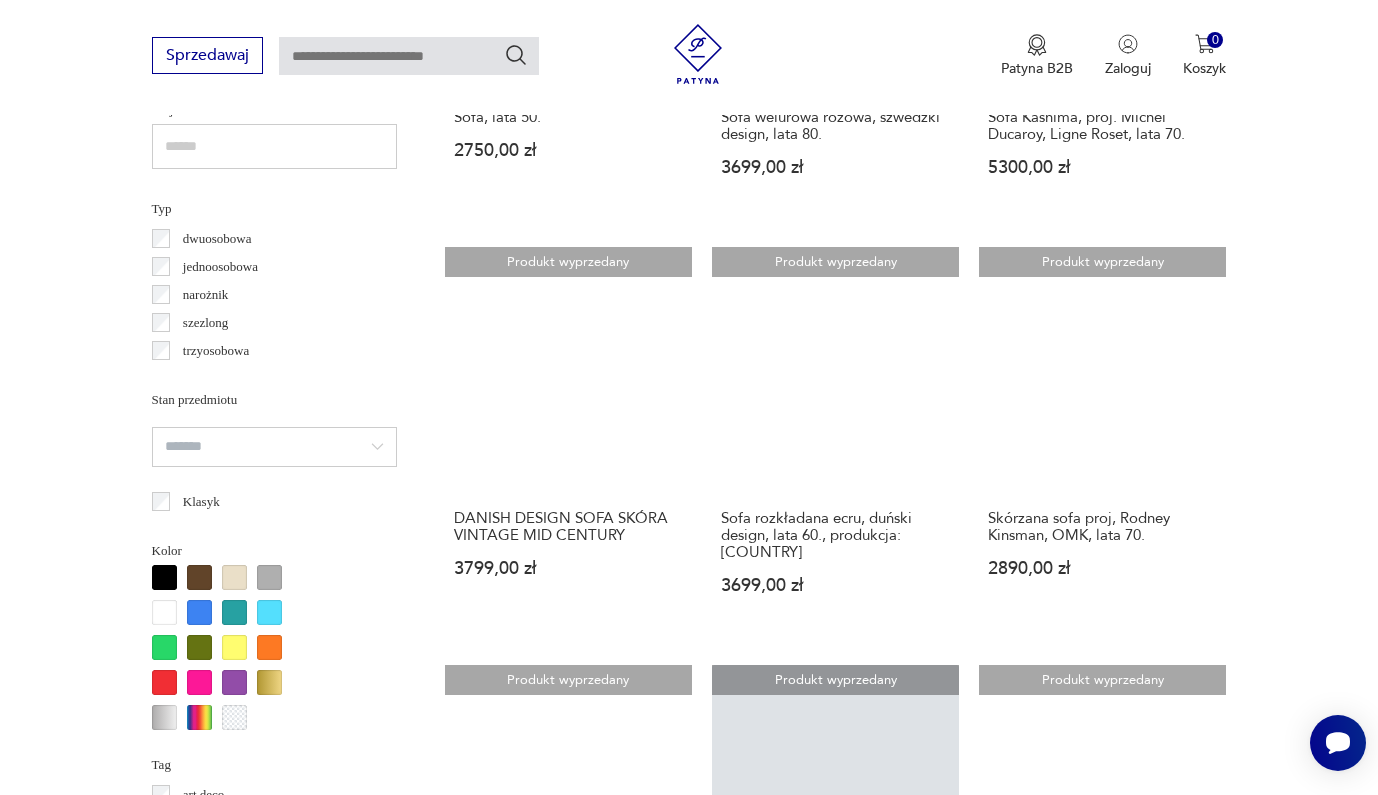 scroll, scrollTop: 2980, scrollLeft: 0, axis: vertical 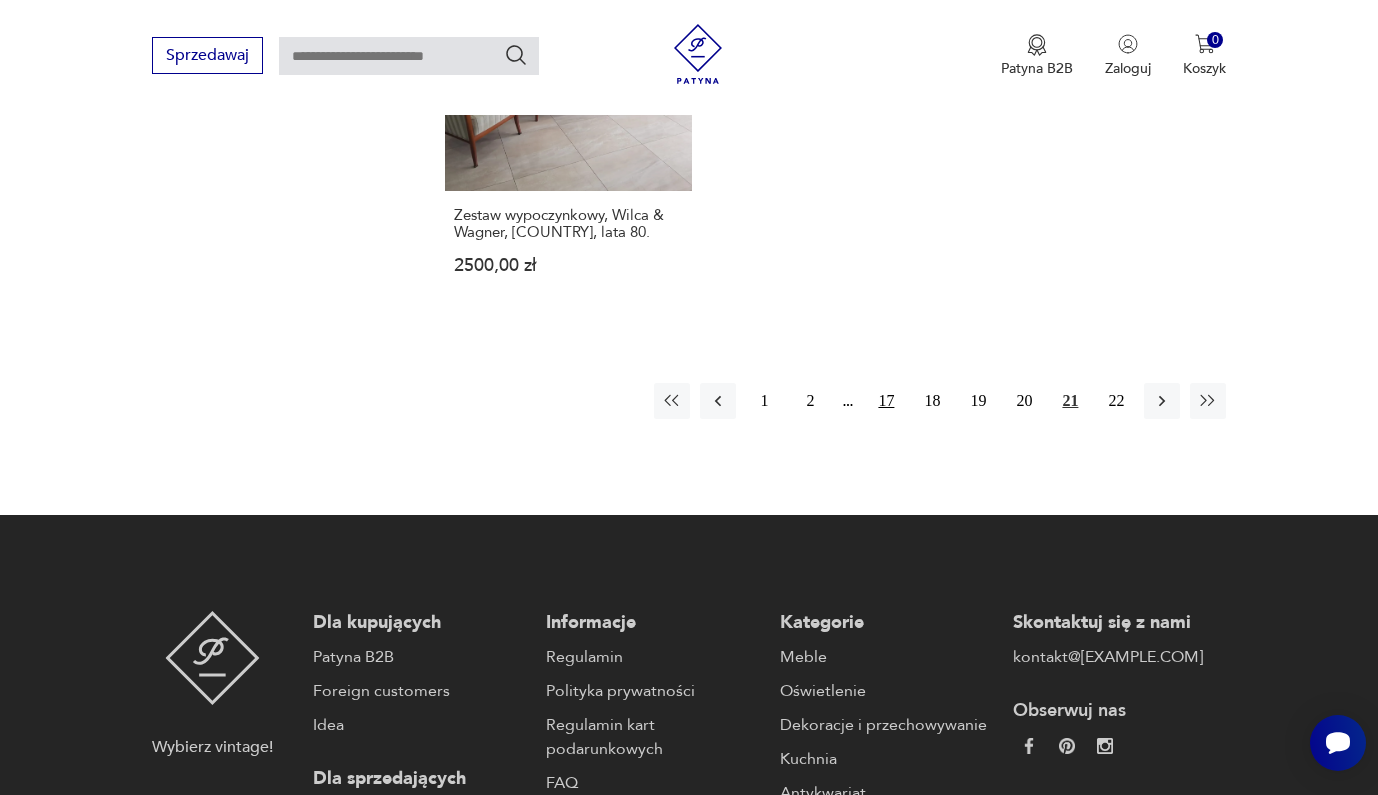 click on "17" at bounding box center [886, 401] 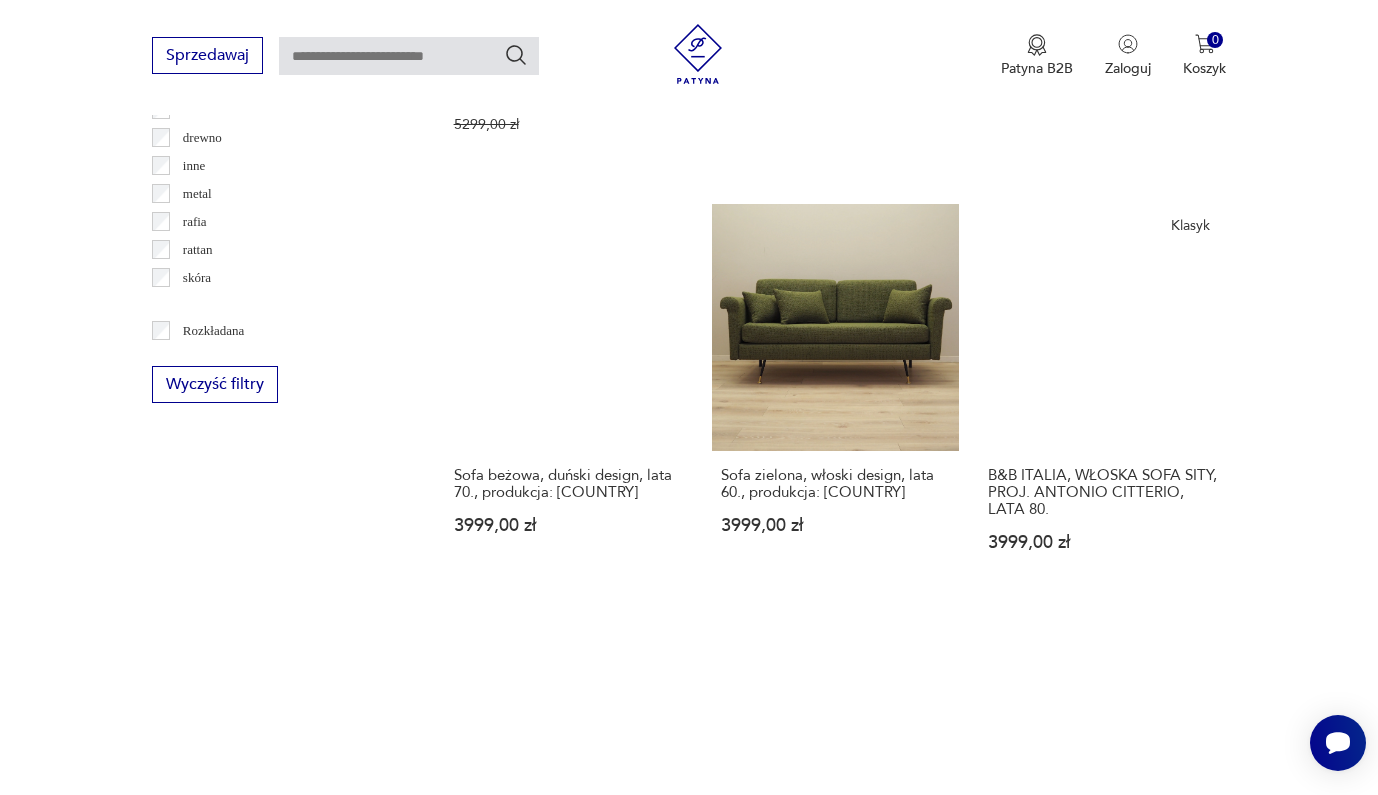 scroll, scrollTop: 3363, scrollLeft: 0, axis: vertical 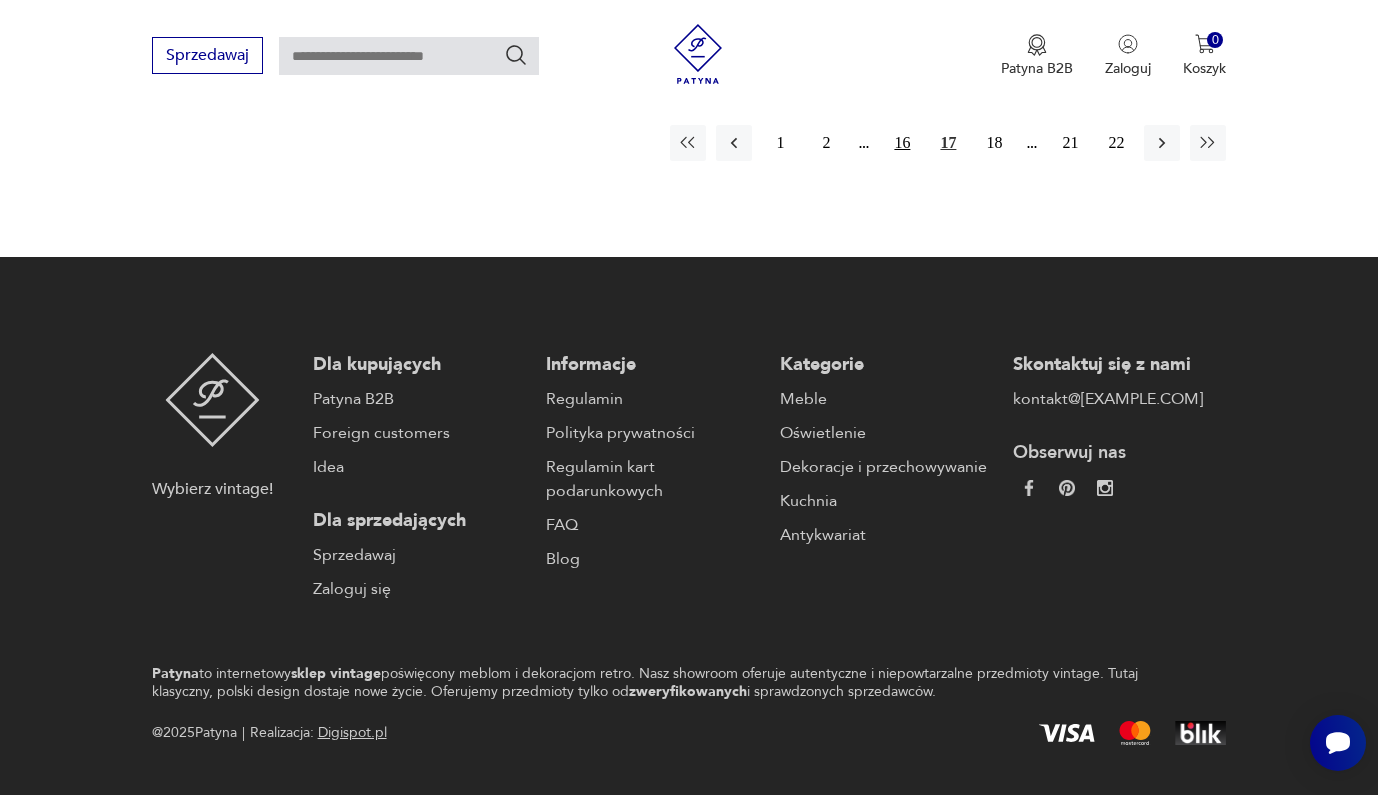click on "16" at bounding box center (902, 143) 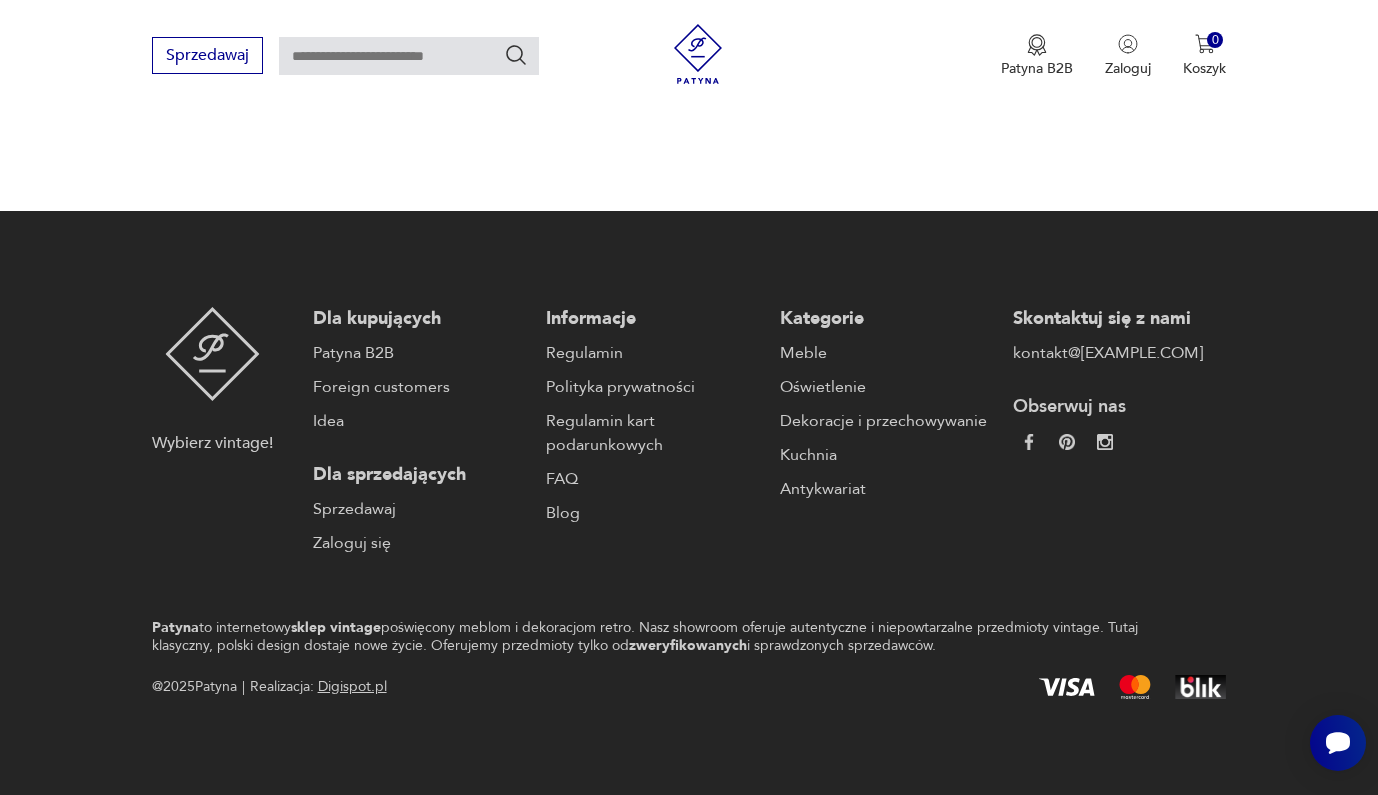 scroll, scrollTop: 2939, scrollLeft: 0, axis: vertical 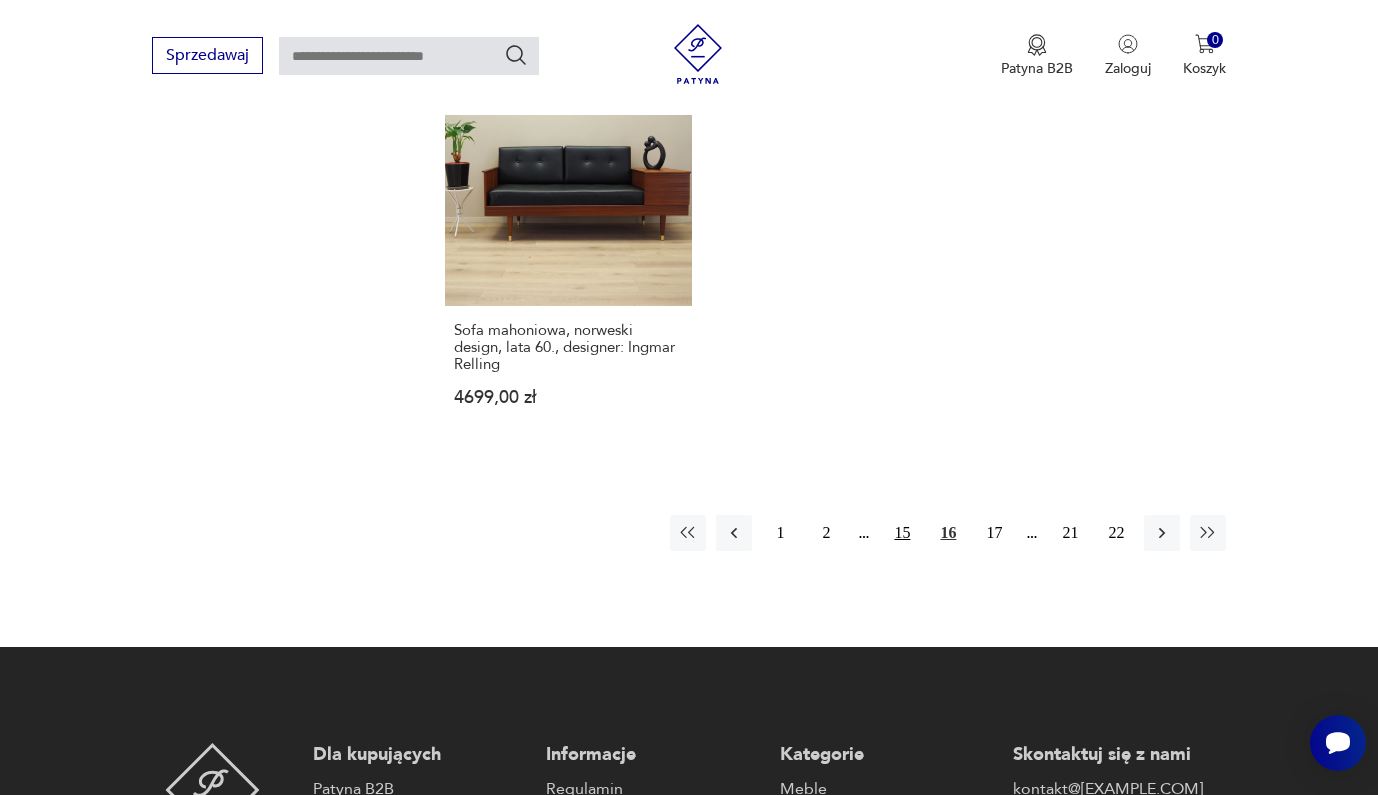 click on "15" at bounding box center (902, 533) 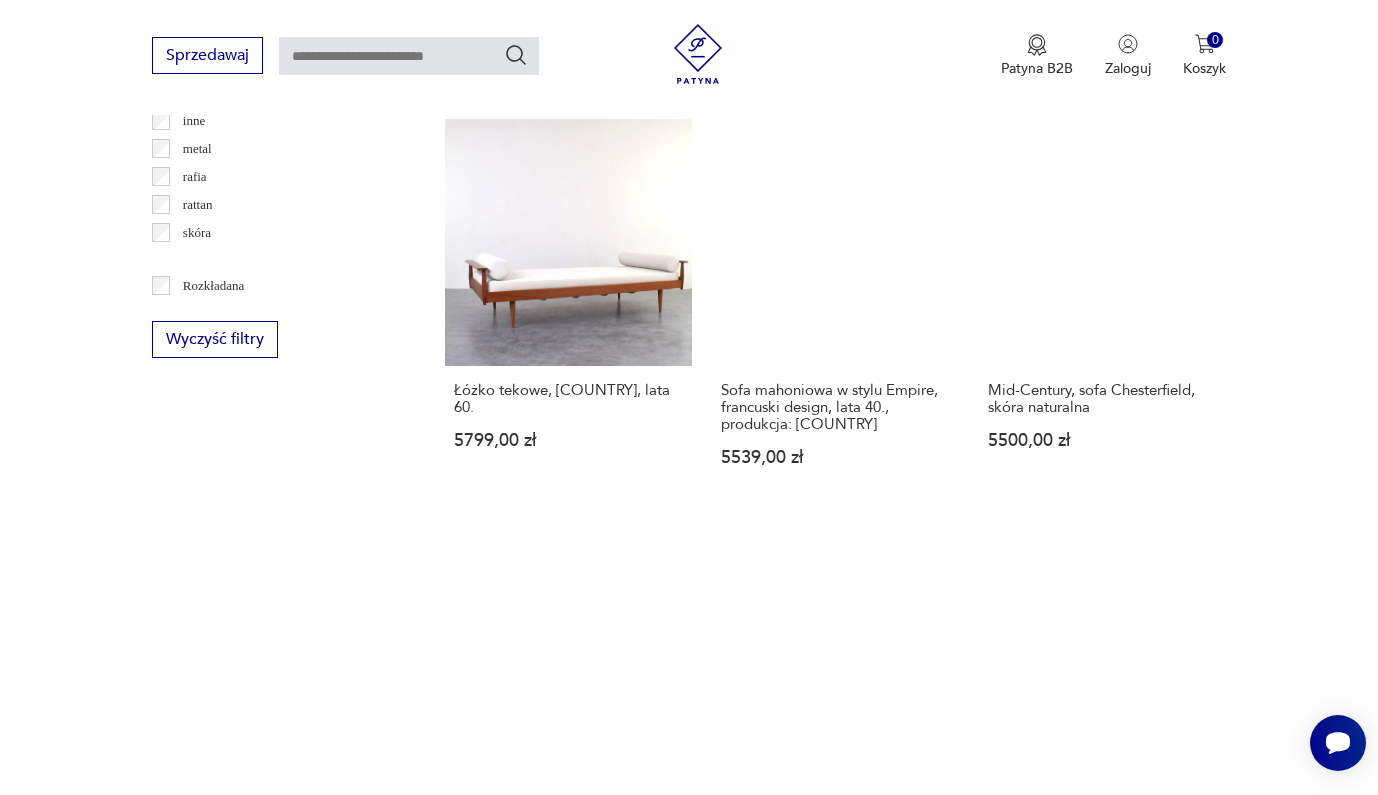 scroll, scrollTop: 3367, scrollLeft: 0, axis: vertical 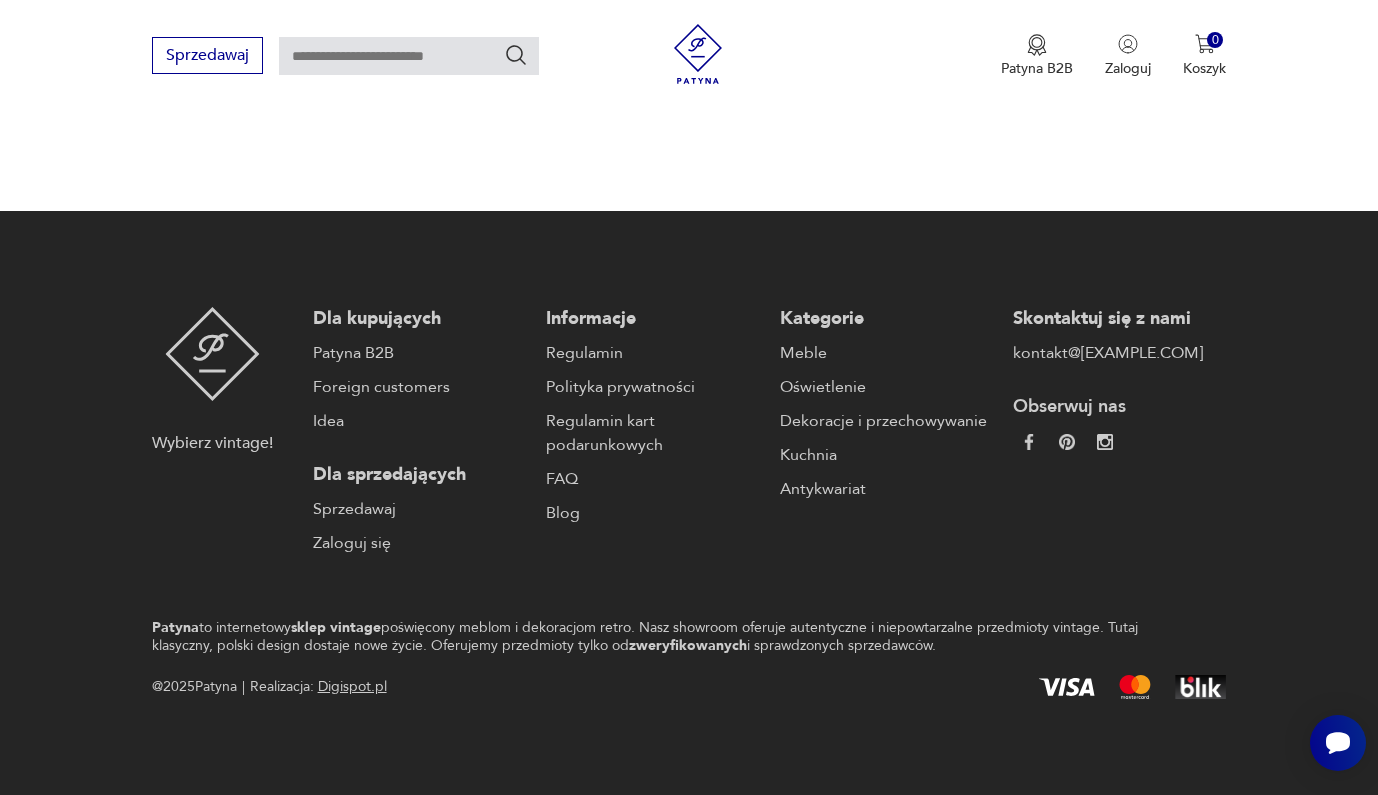 click on "14" at bounding box center (902, 97) 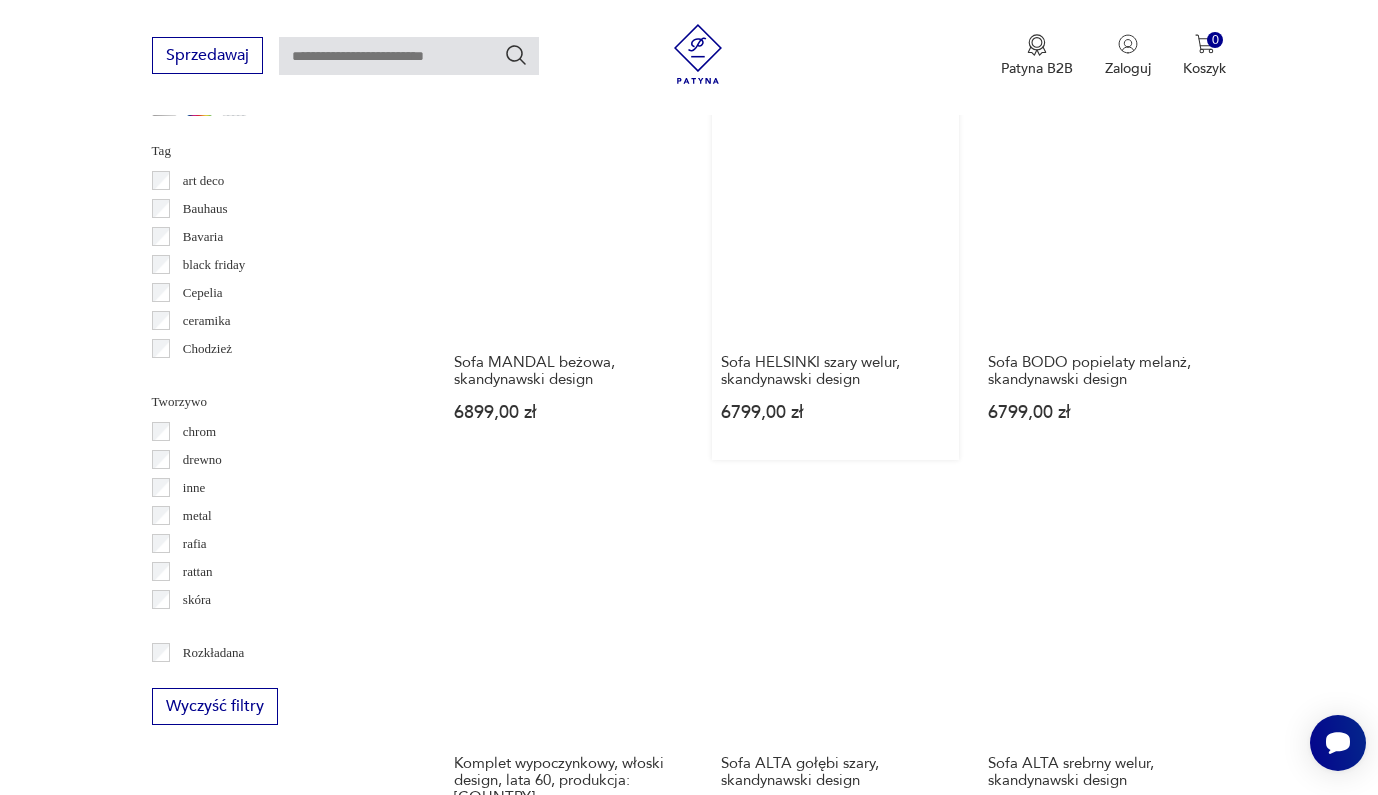 scroll, scrollTop: 3037, scrollLeft: 0, axis: vertical 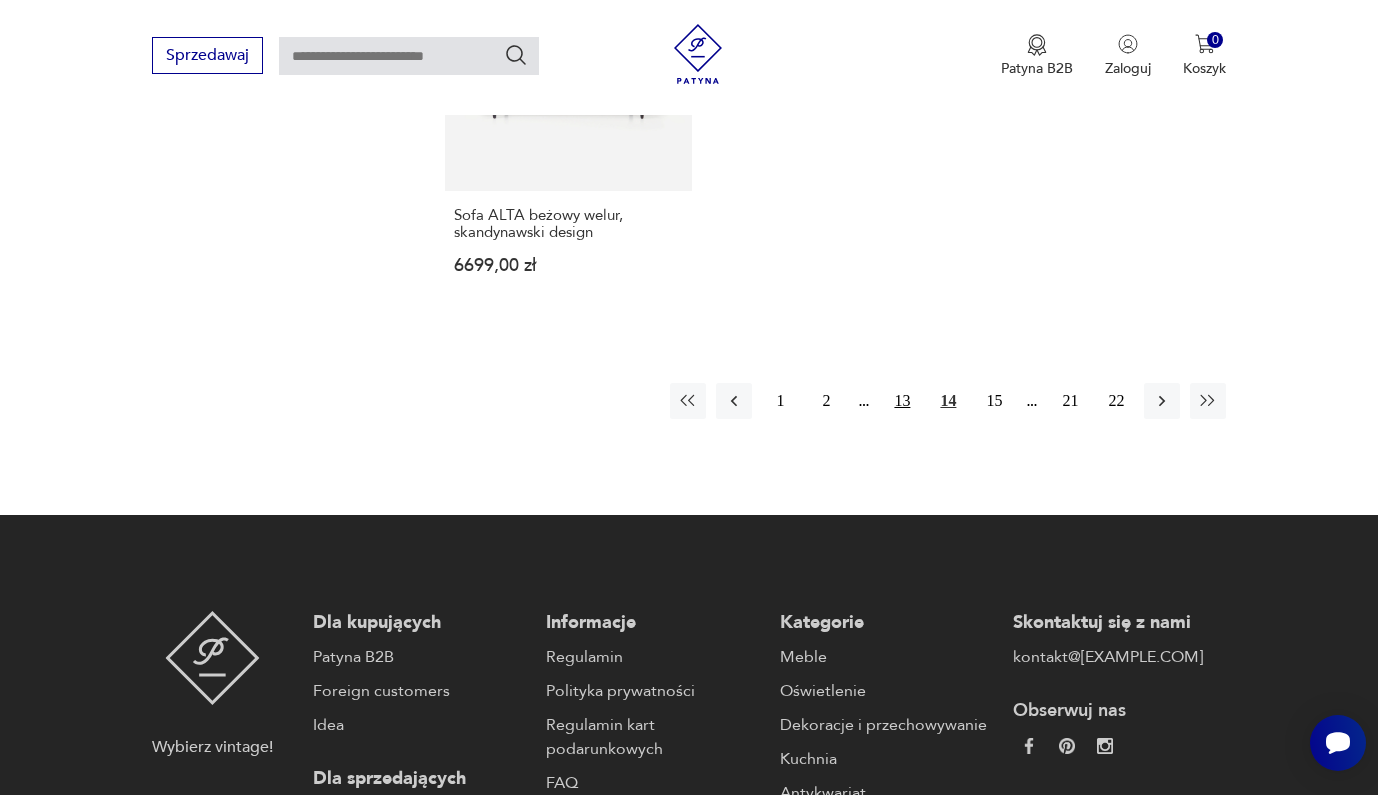 click on "13" at bounding box center (902, 401) 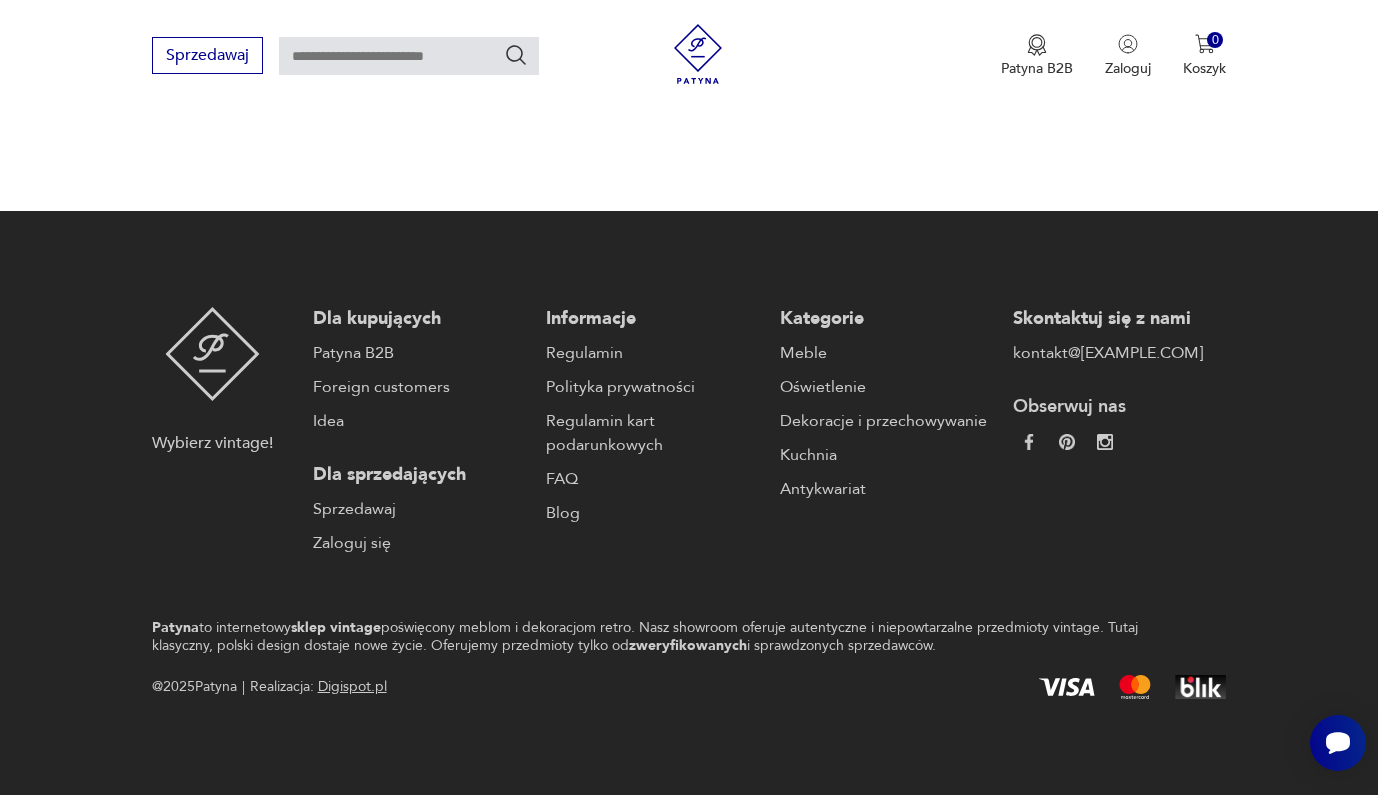 scroll, scrollTop: 3264, scrollLeft: 0, axis: vertical 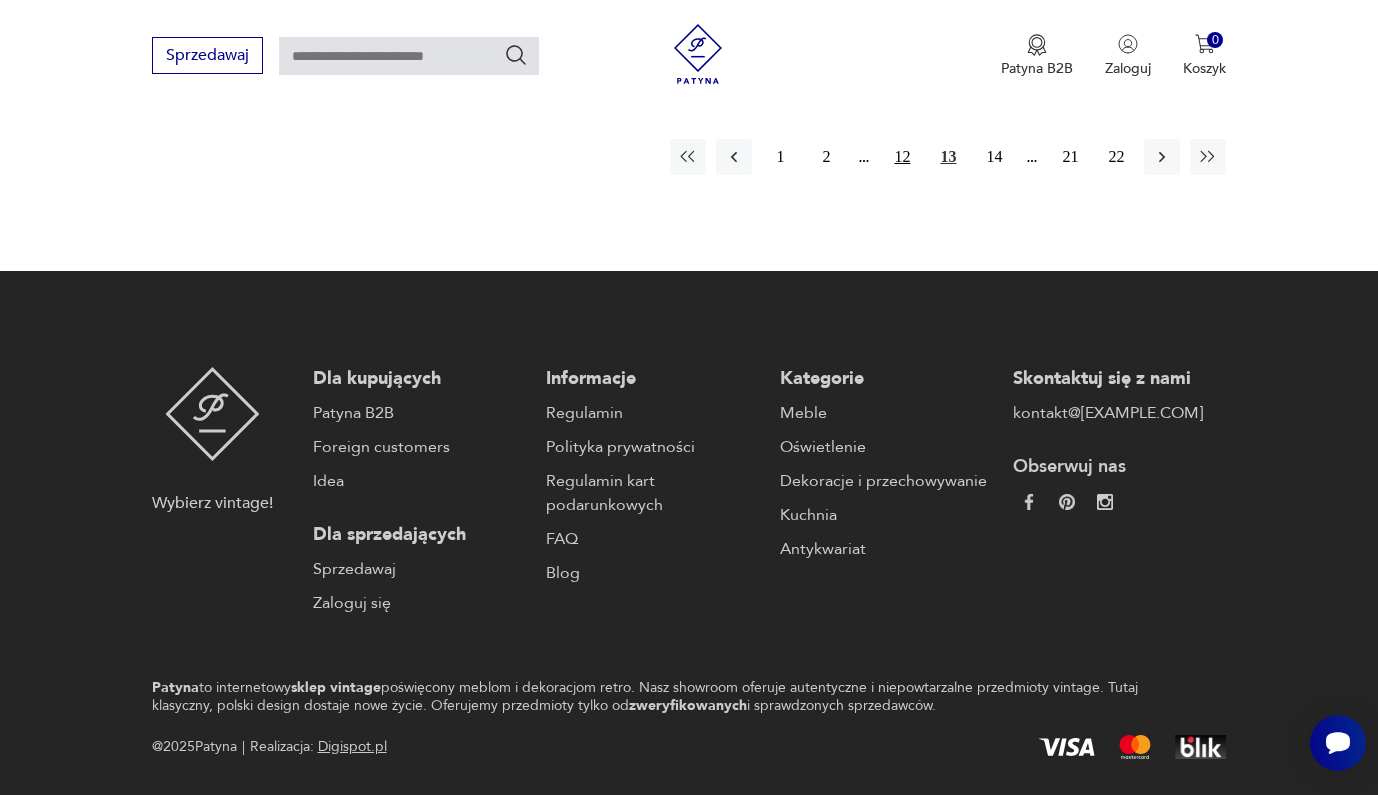 click on "12" at bounding box center (902, 157) 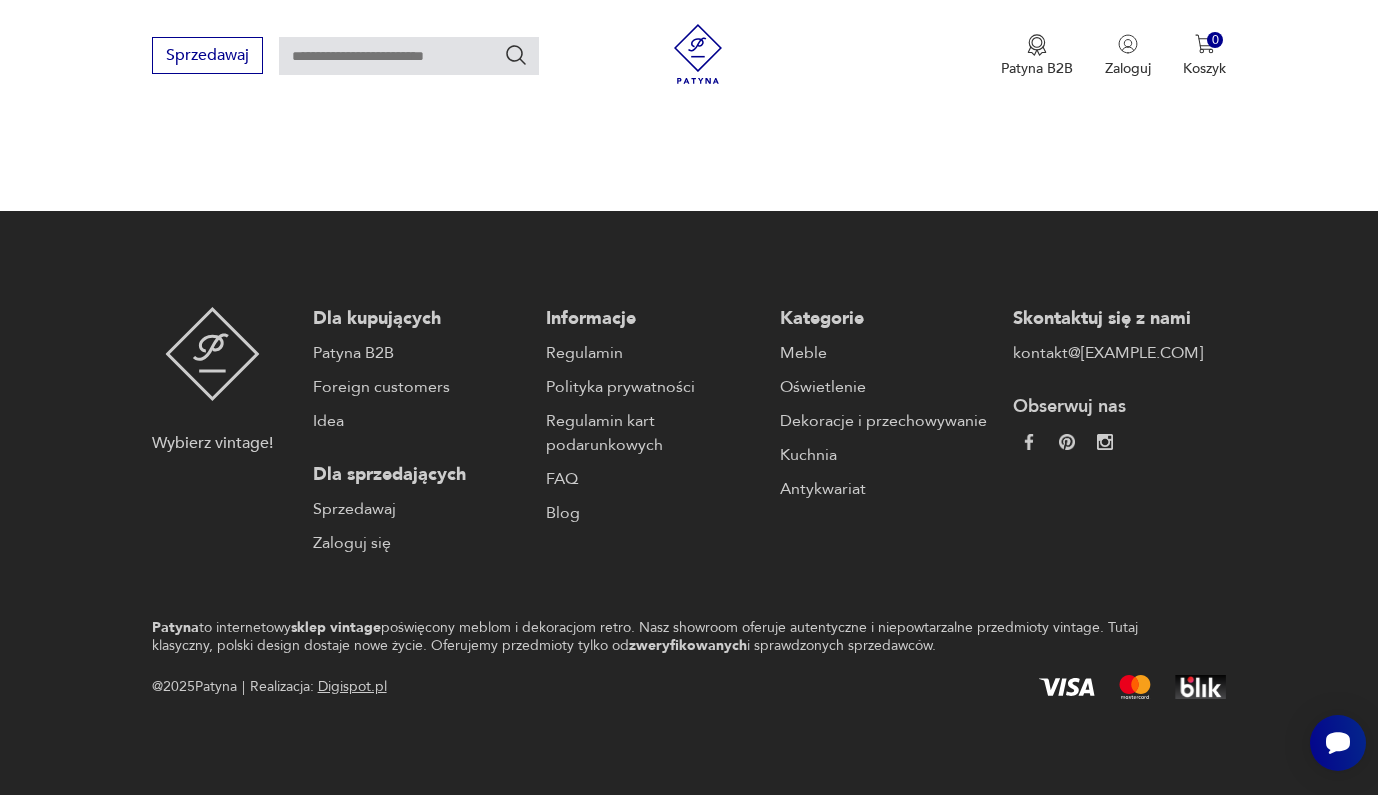 scroll, scrollTop: 2944, scrollLeft: 0, axis: vertical 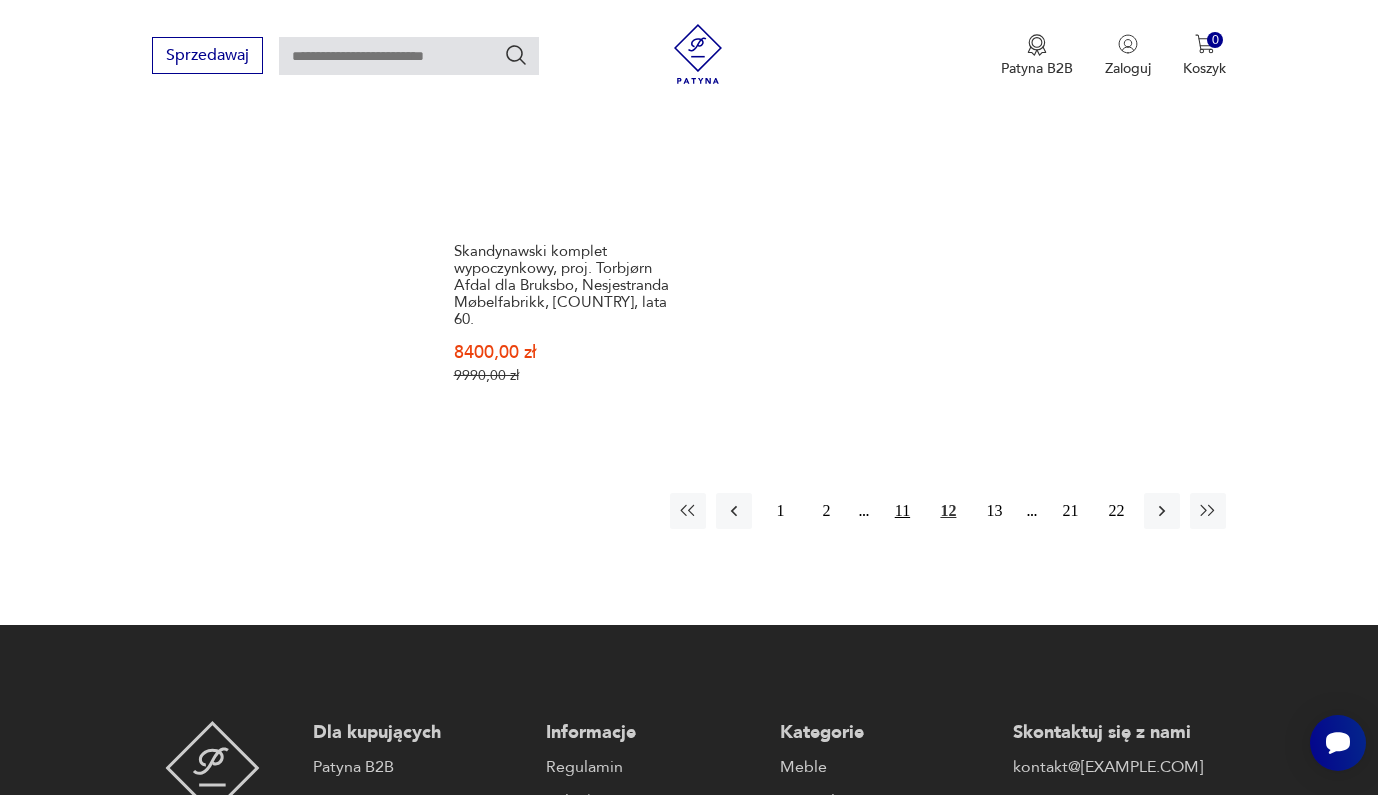 click on "11" at bounding box center (902, 511) 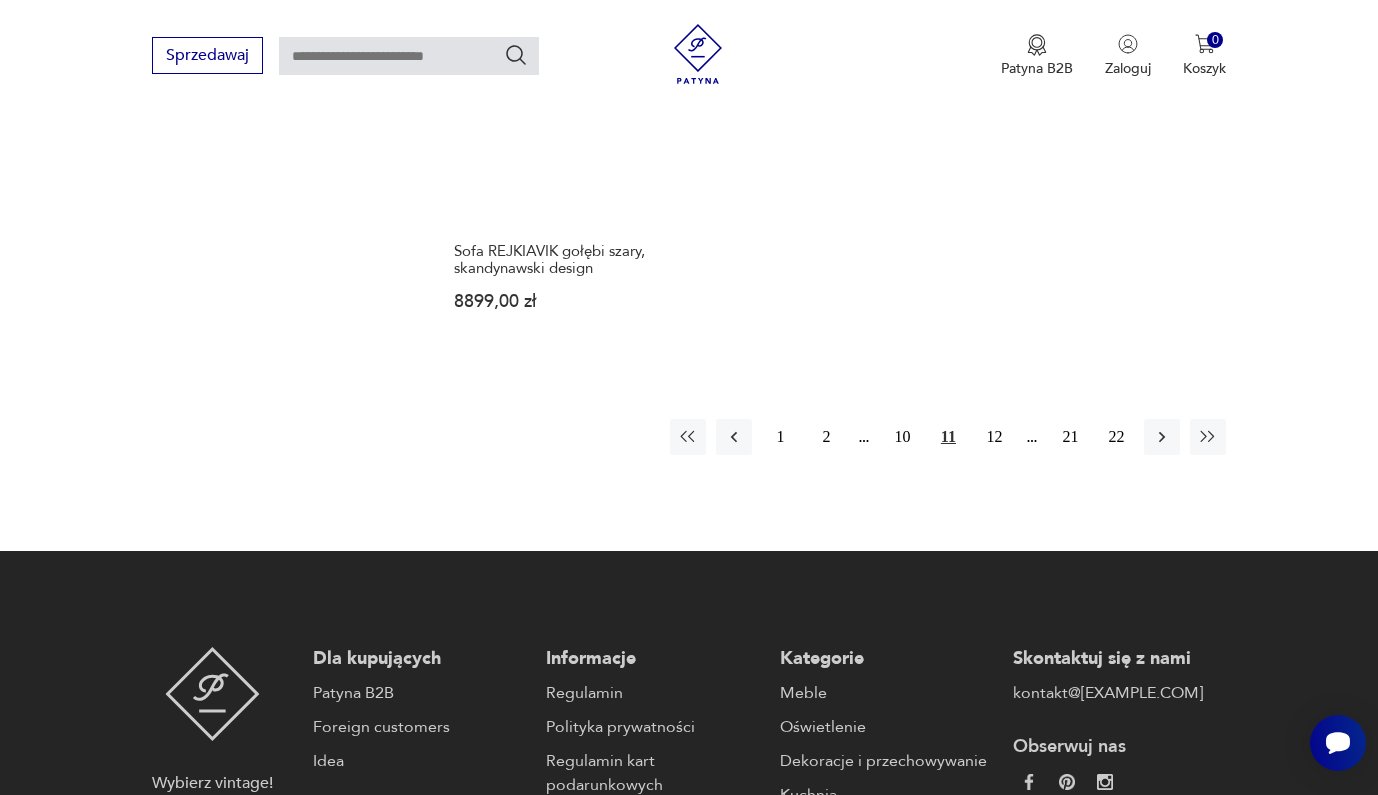 scroll, scrollTop: 3186, scrollLeft: 0, axis: vertical 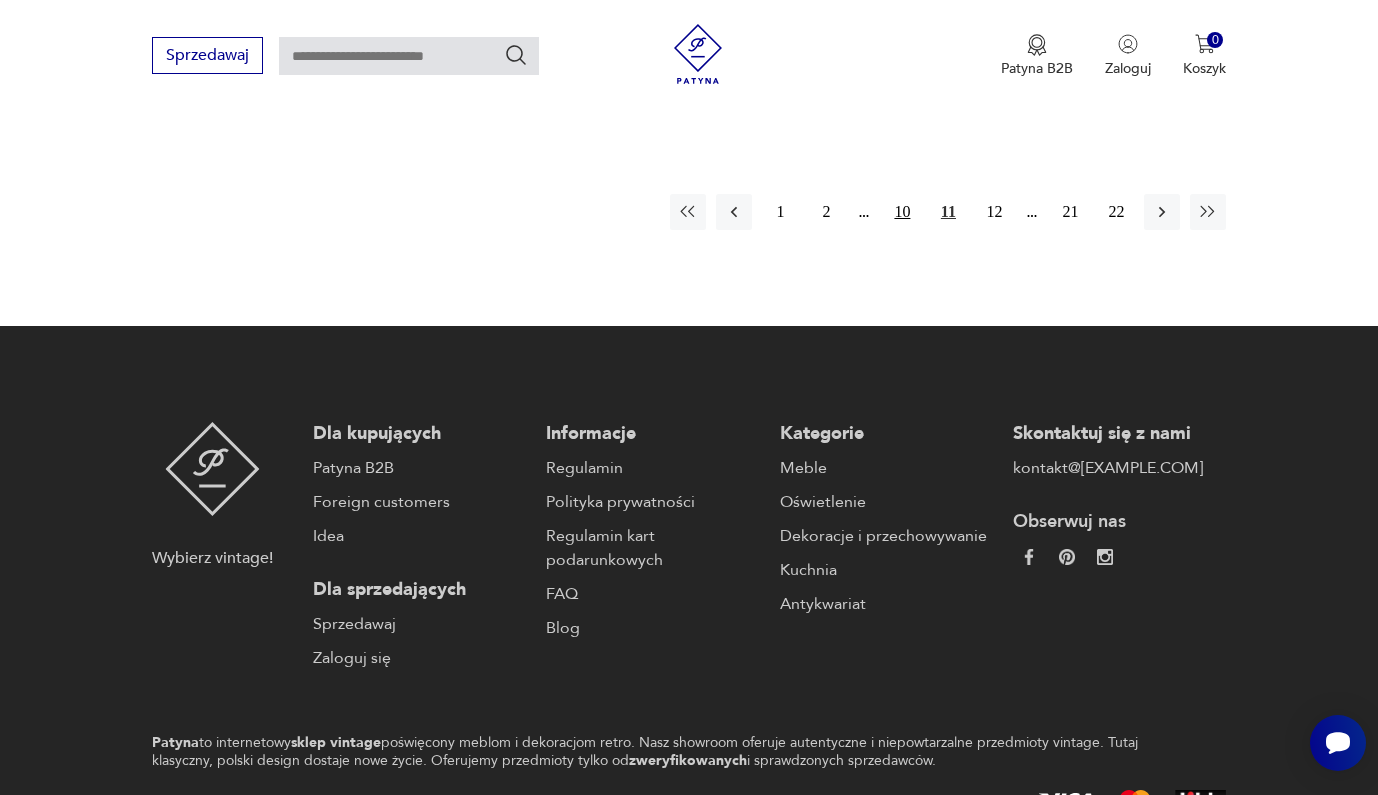 click on "10" at bounding box center (902, 212) 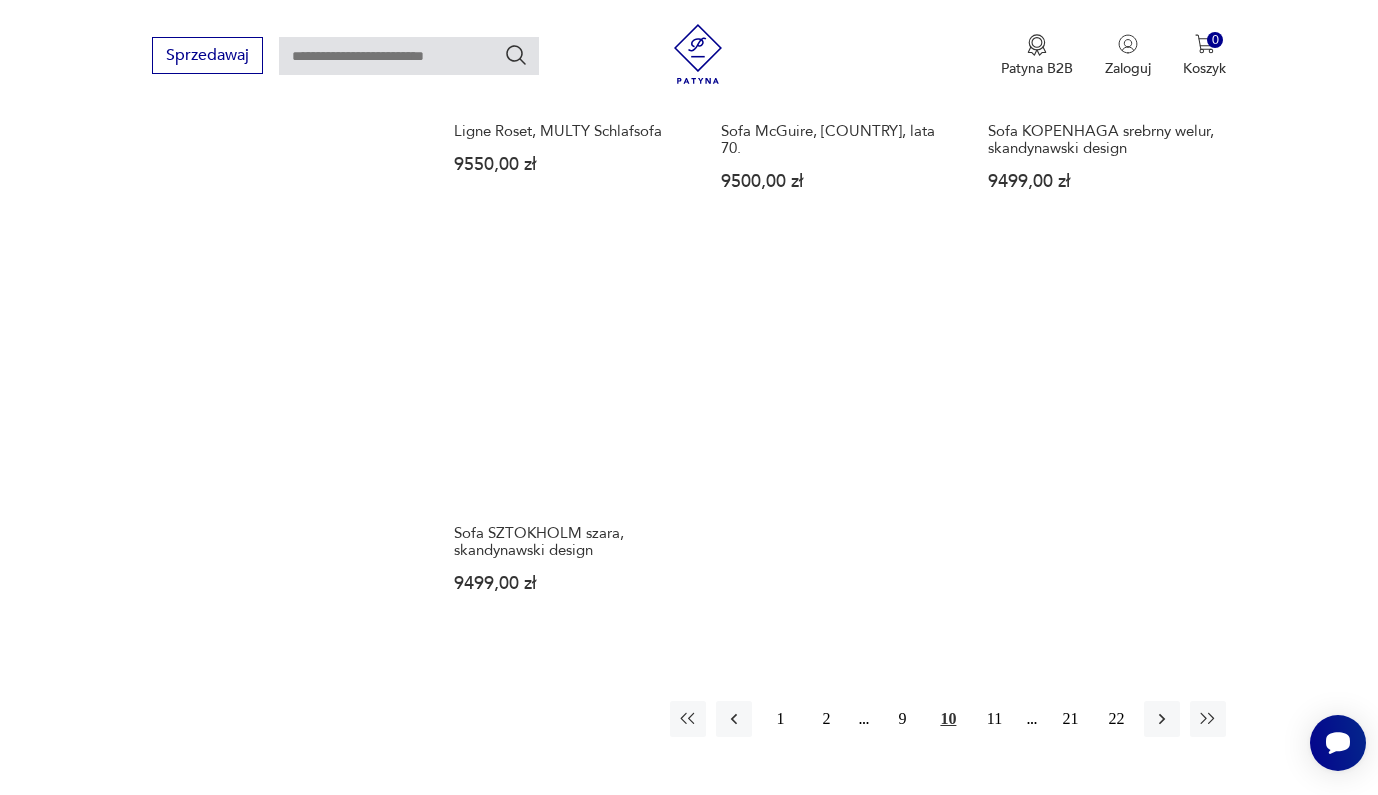 scroll, scrollTop: 2840, scrollLeft: 0, axis: vertical 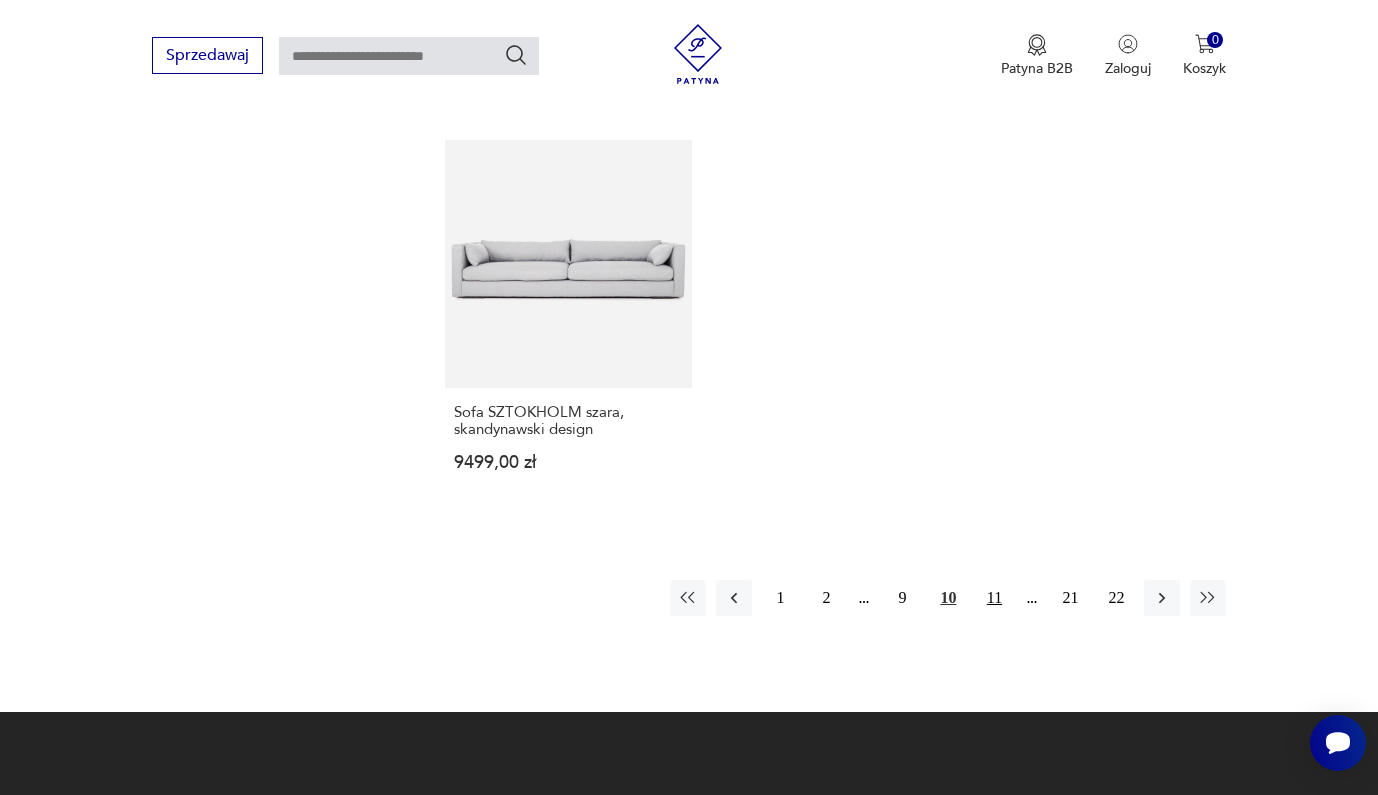 click on "11" at bounding box center (994, 598) 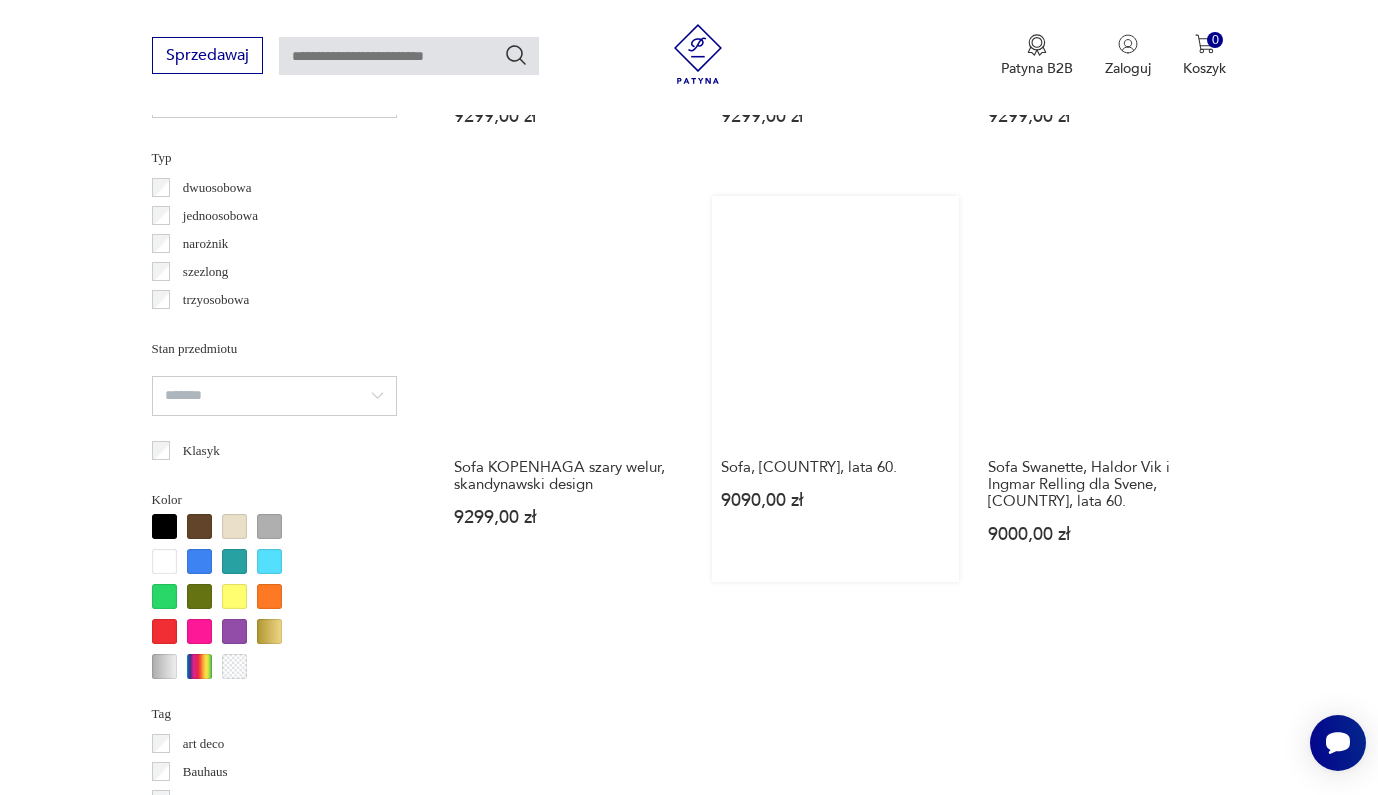 scroll, scrollTop: 1535, scrollLeft: 0, axis: vertical 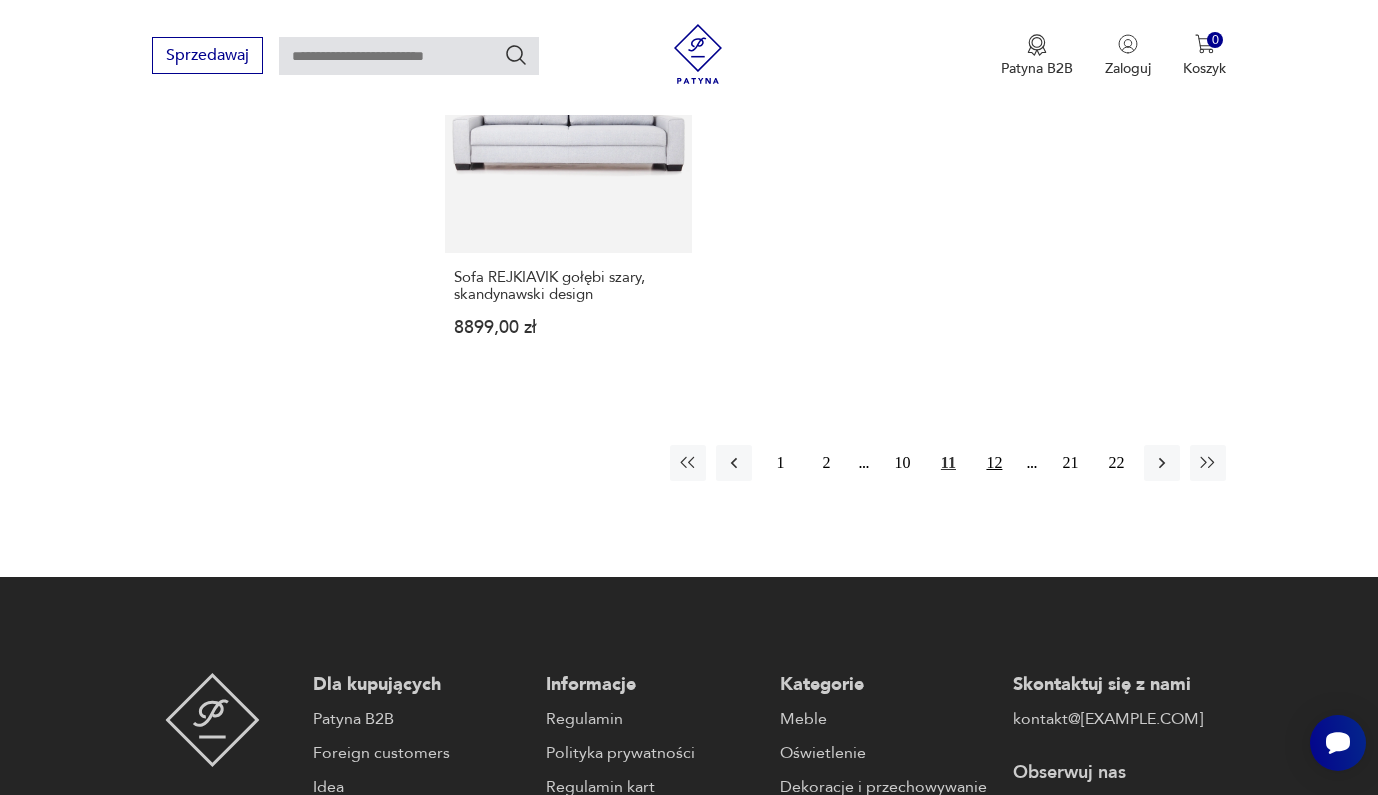 click on "12" at bounding box center [994, 463] 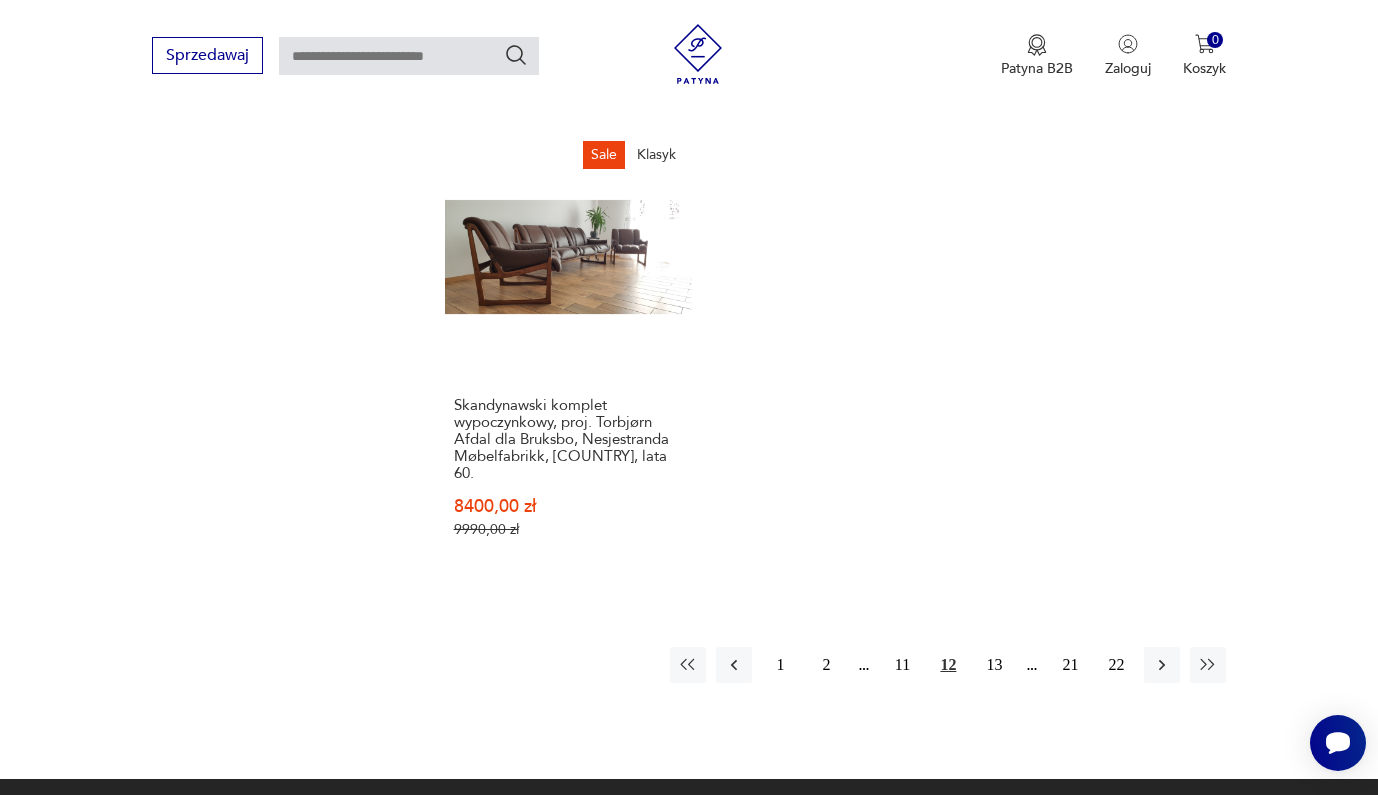 scroll, scrollTop: 3063, scrollLeft: 0, axis: vertical 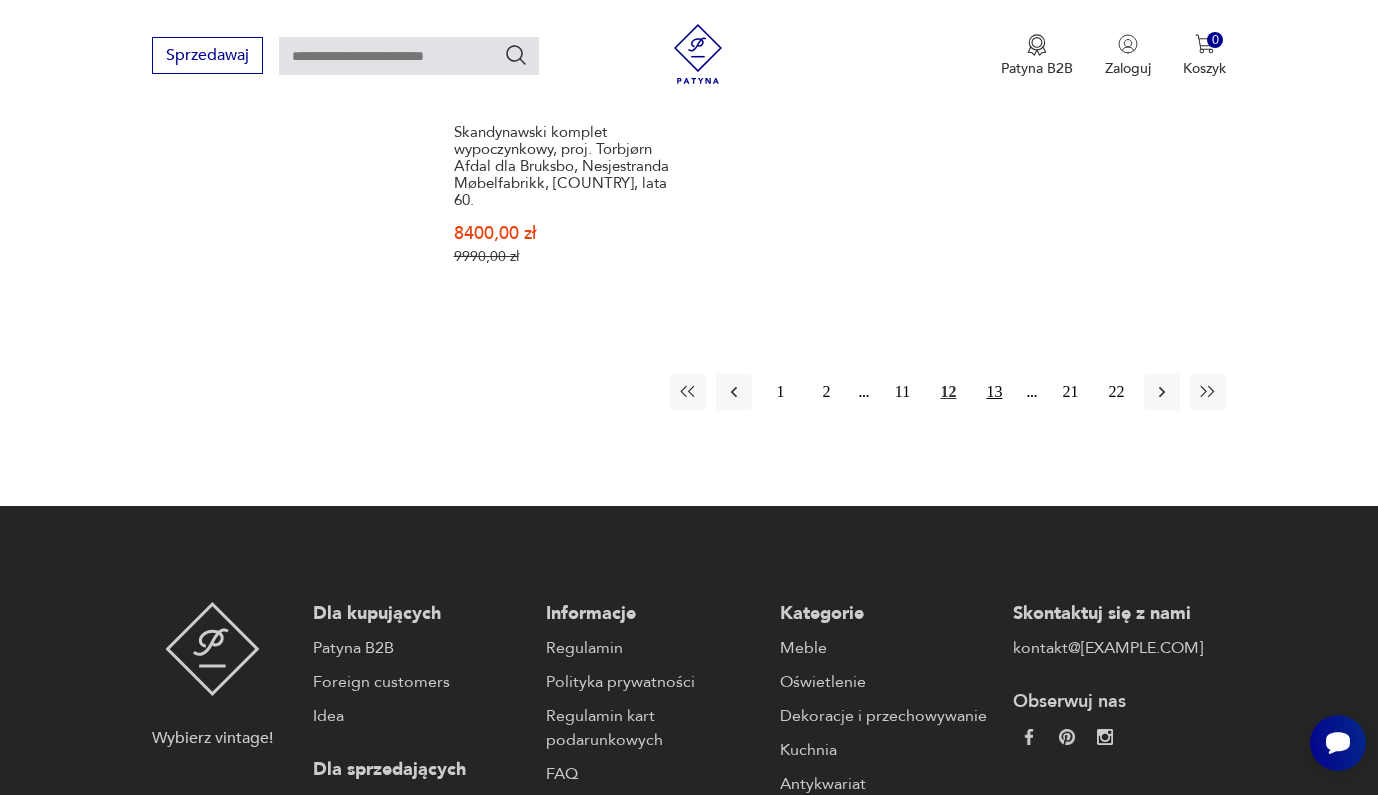 click on "13" at bounding box center (994, 392) 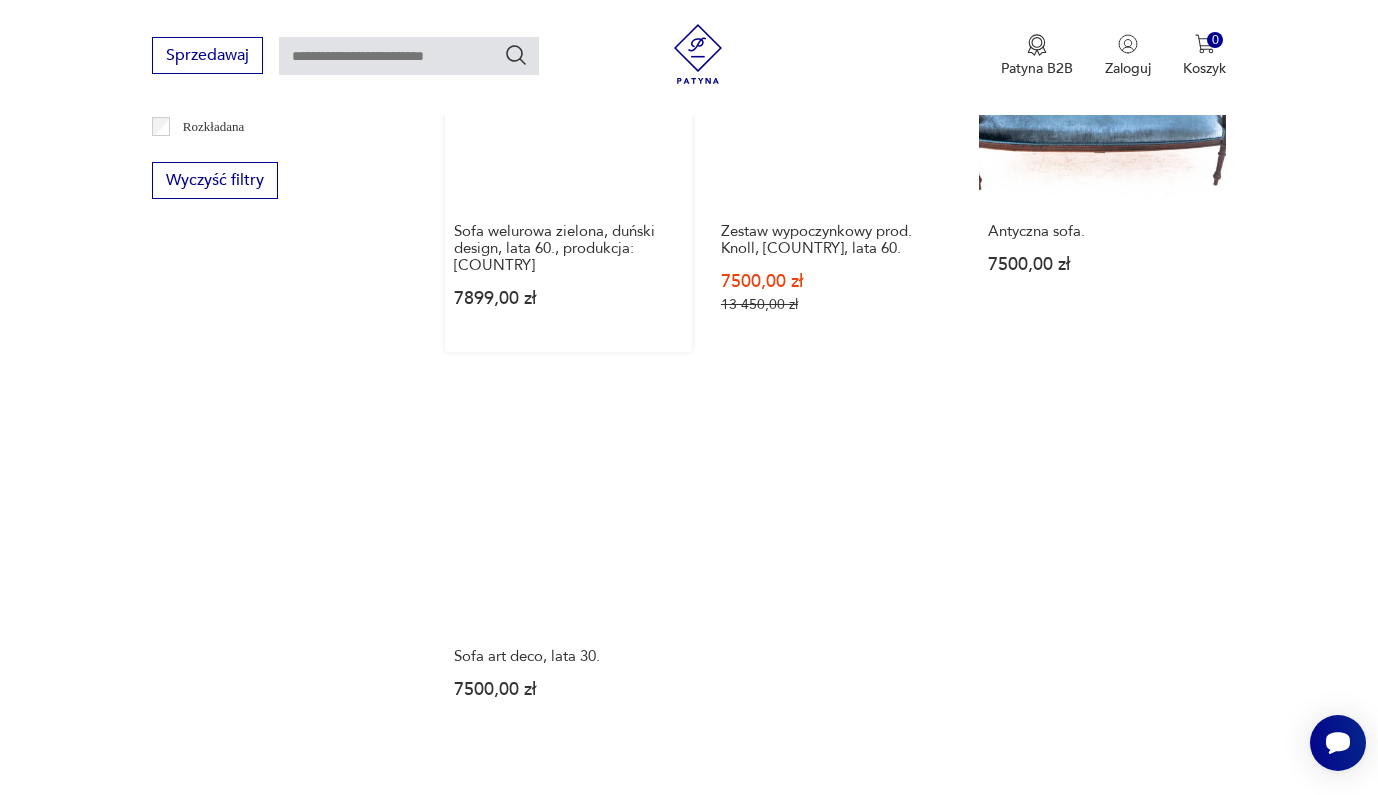 scroll, scrollTop: 2487, scrollLeft: 0, axis: vertical 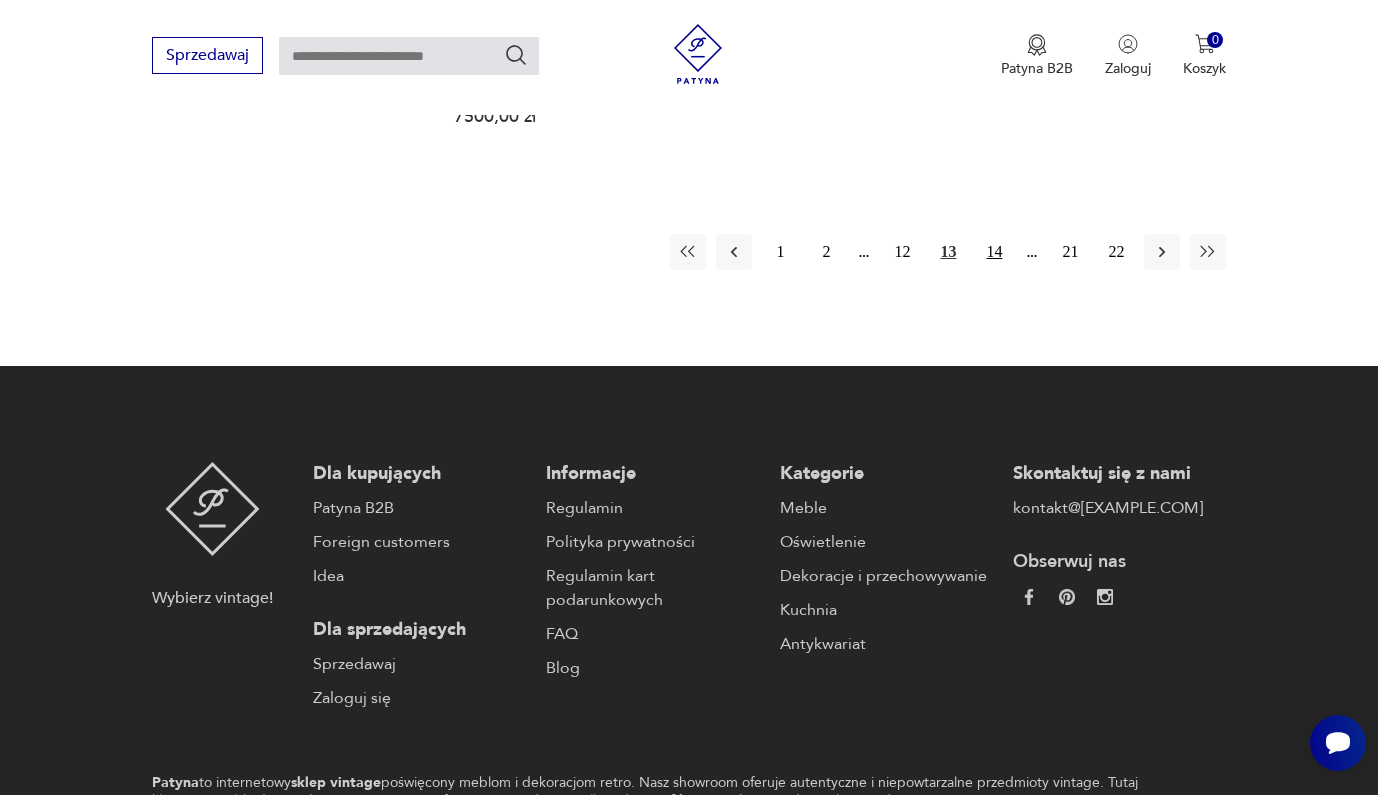 click on "14" at bounding box center (994, 252) 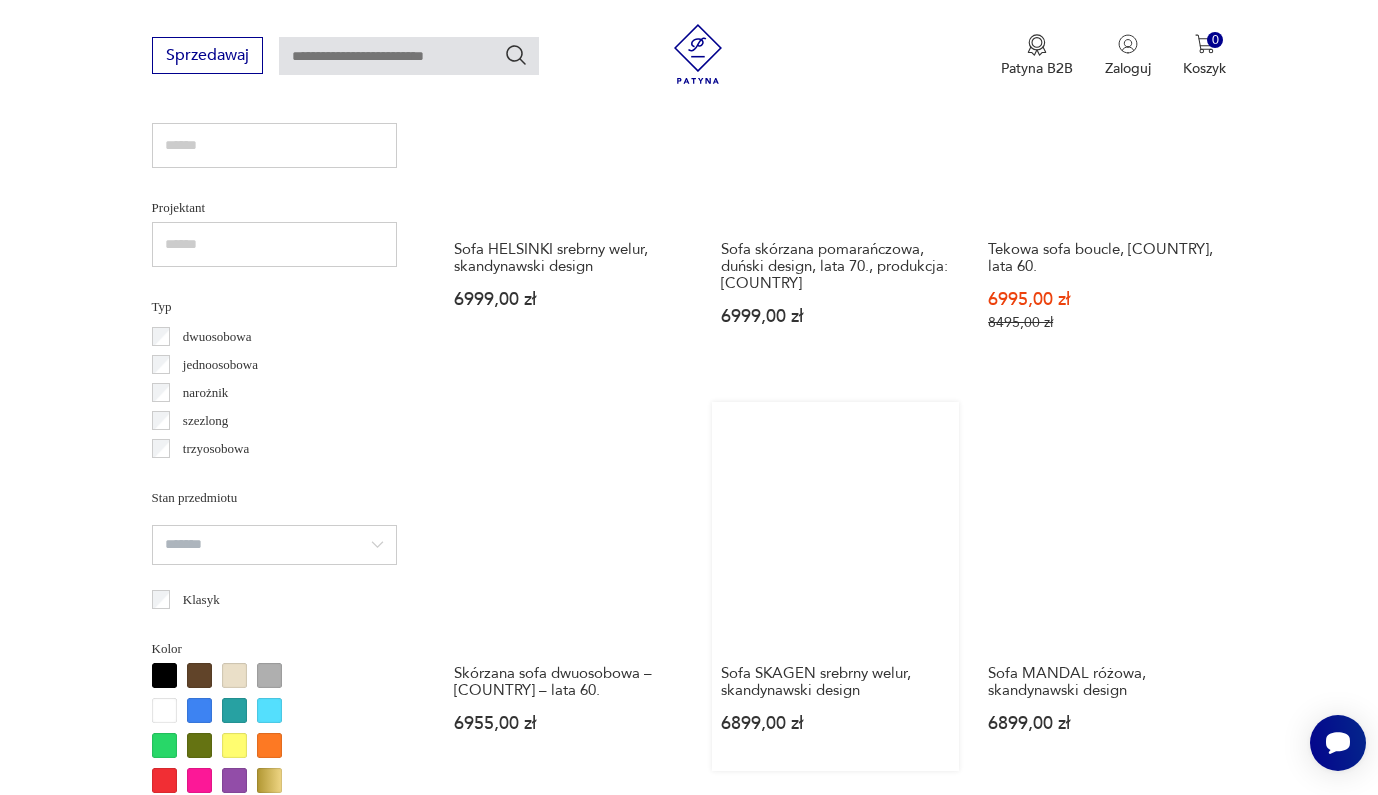 scroll, scrollTop: 1681, scrollLeft: 0, axis: vertical 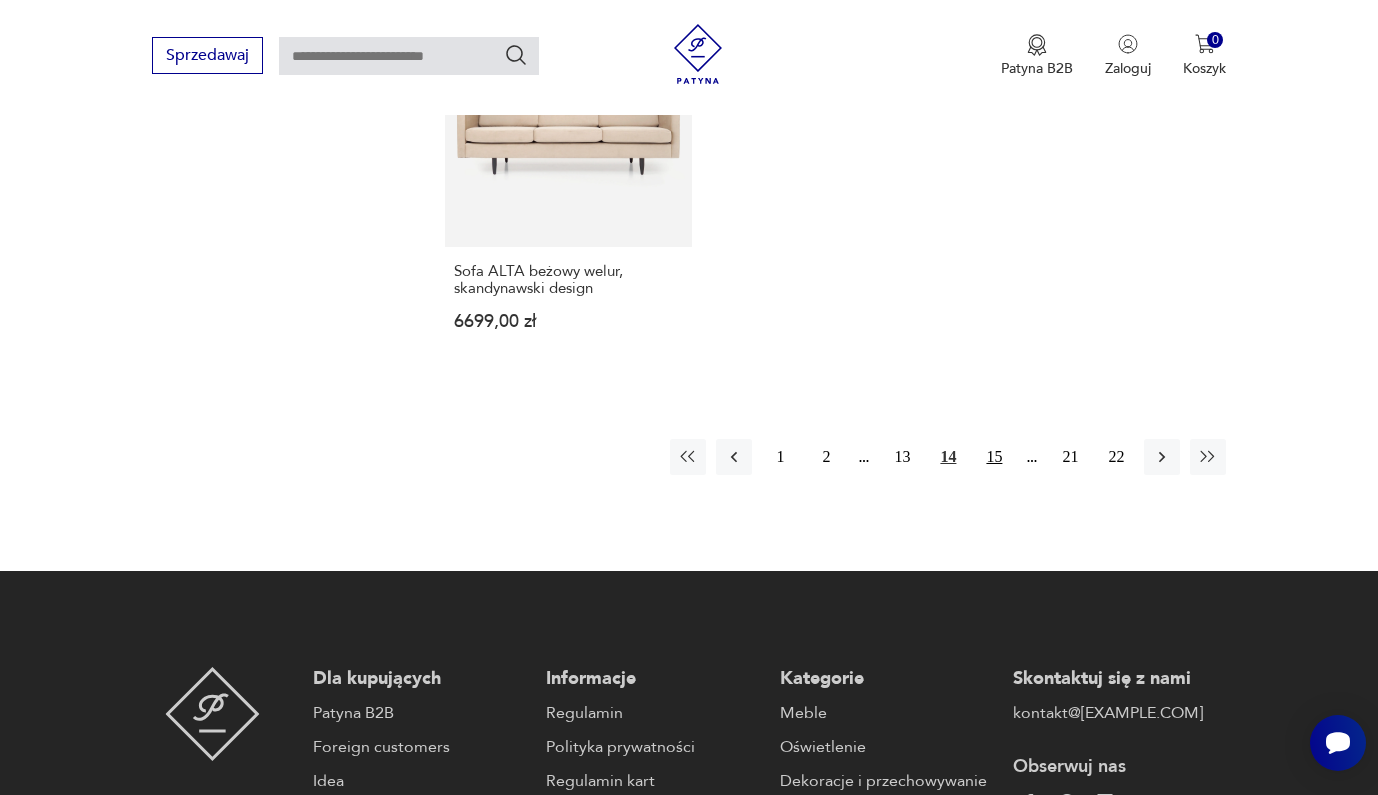 click on "15" at bounding box center [994, 457] 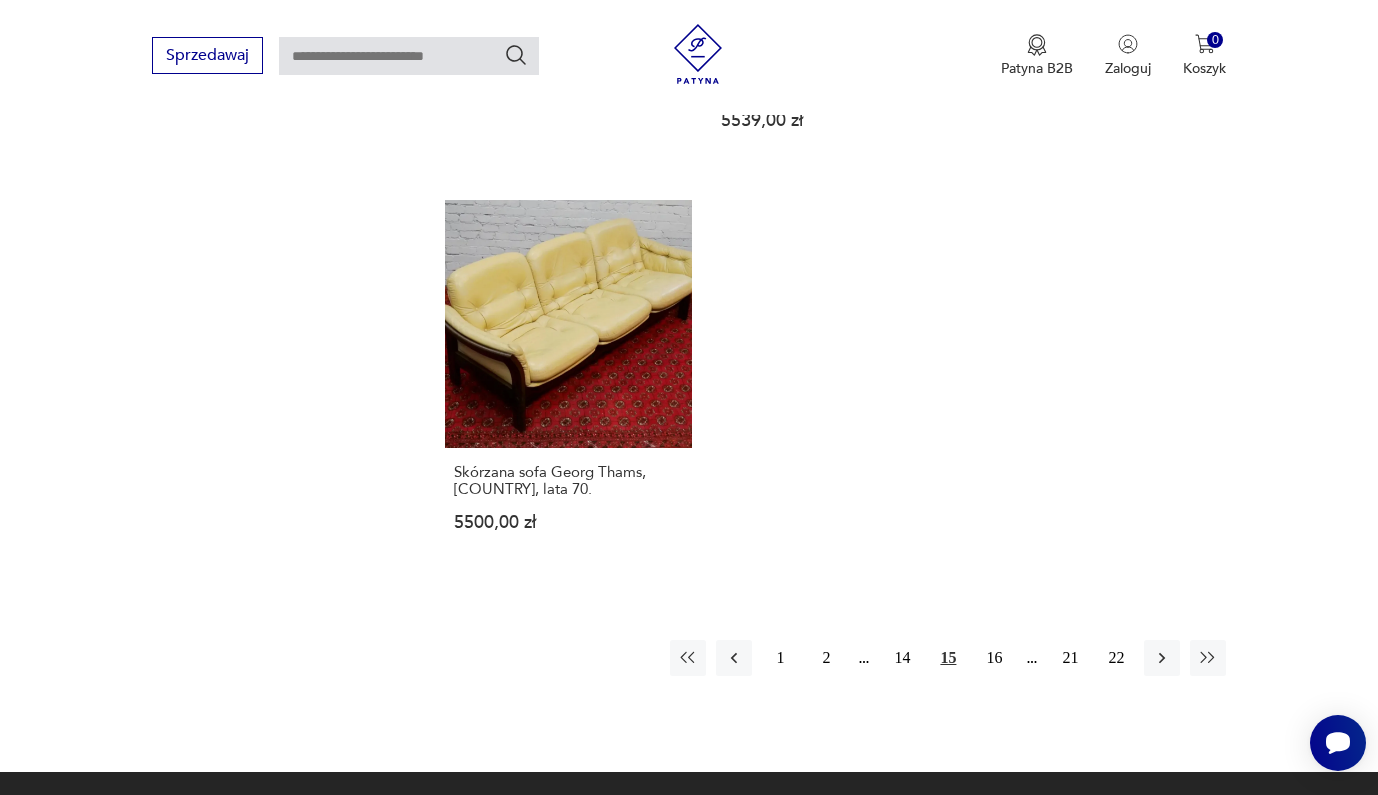 scroll, scrollTop: 2871, scrollLeft: 0, axis: vertical 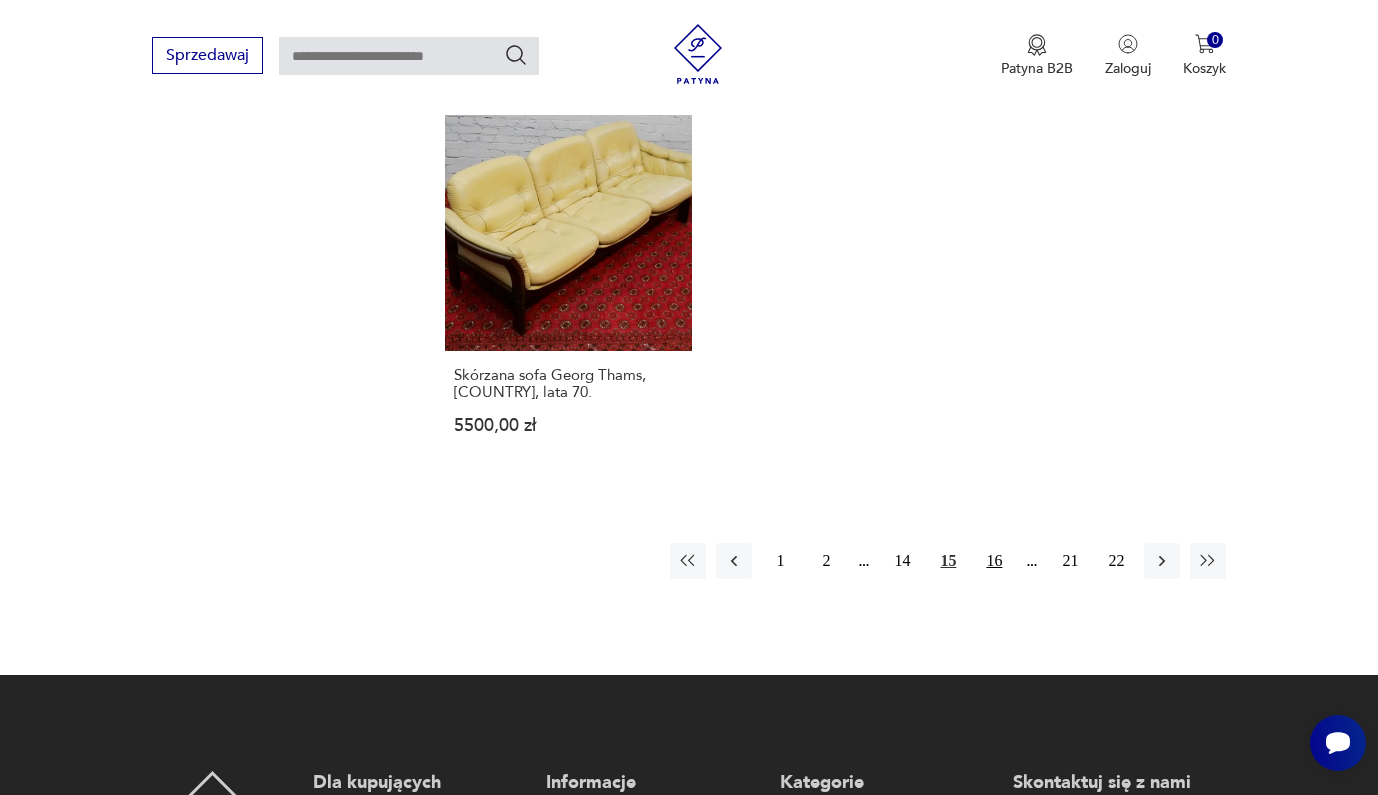 click on "16" at bounding box center (994, 561) 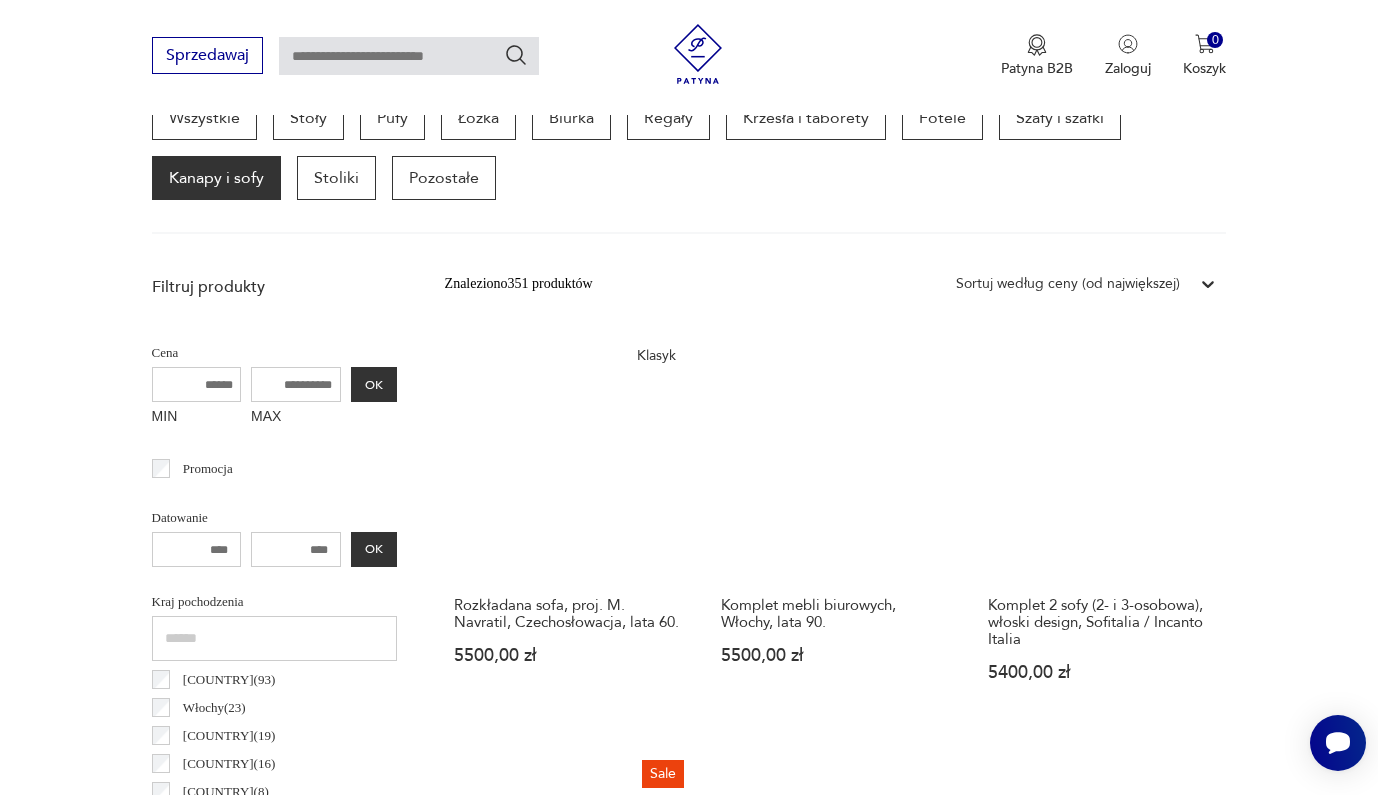 scroll, scrollTop: 676, scrollLeft: 0, axis: vertical 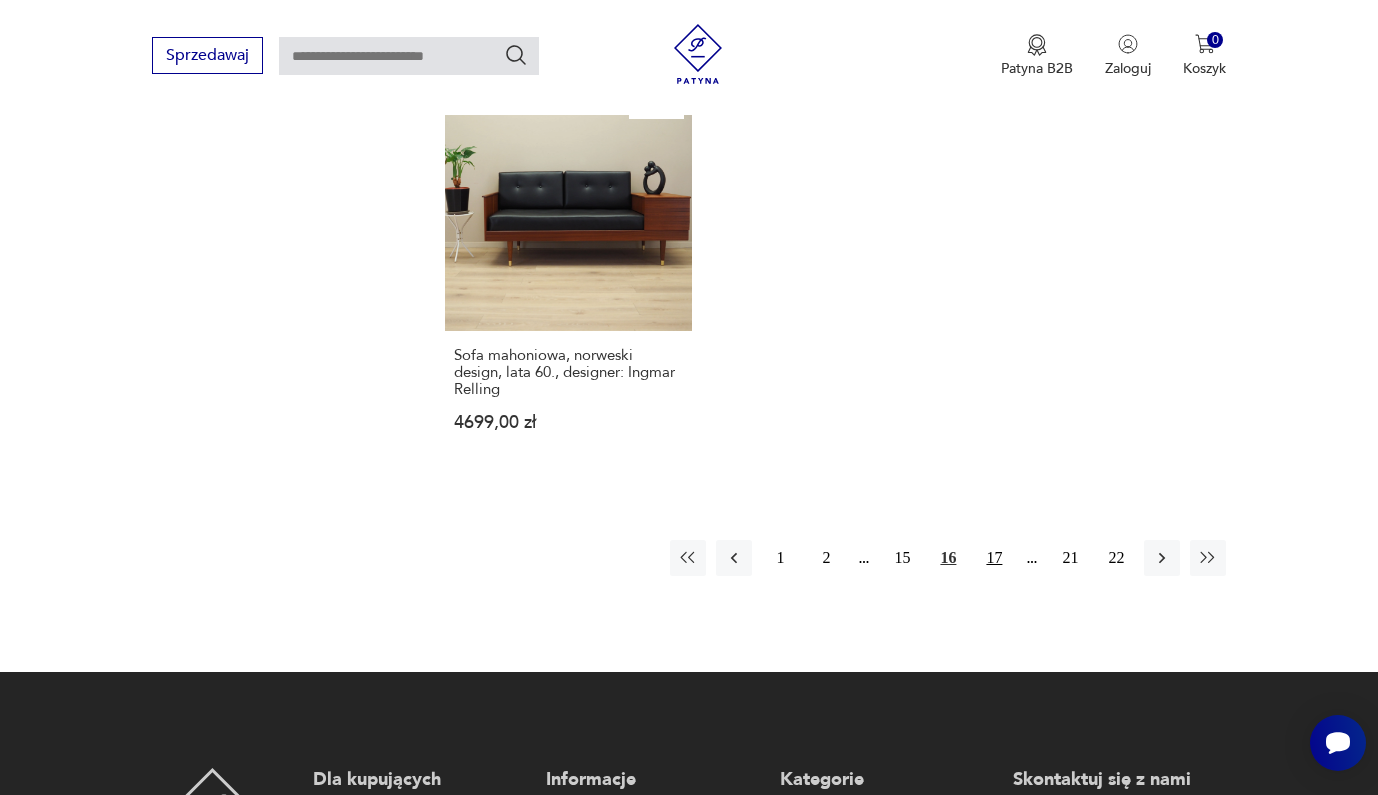 click on "17" at bounding box center [994, 558] 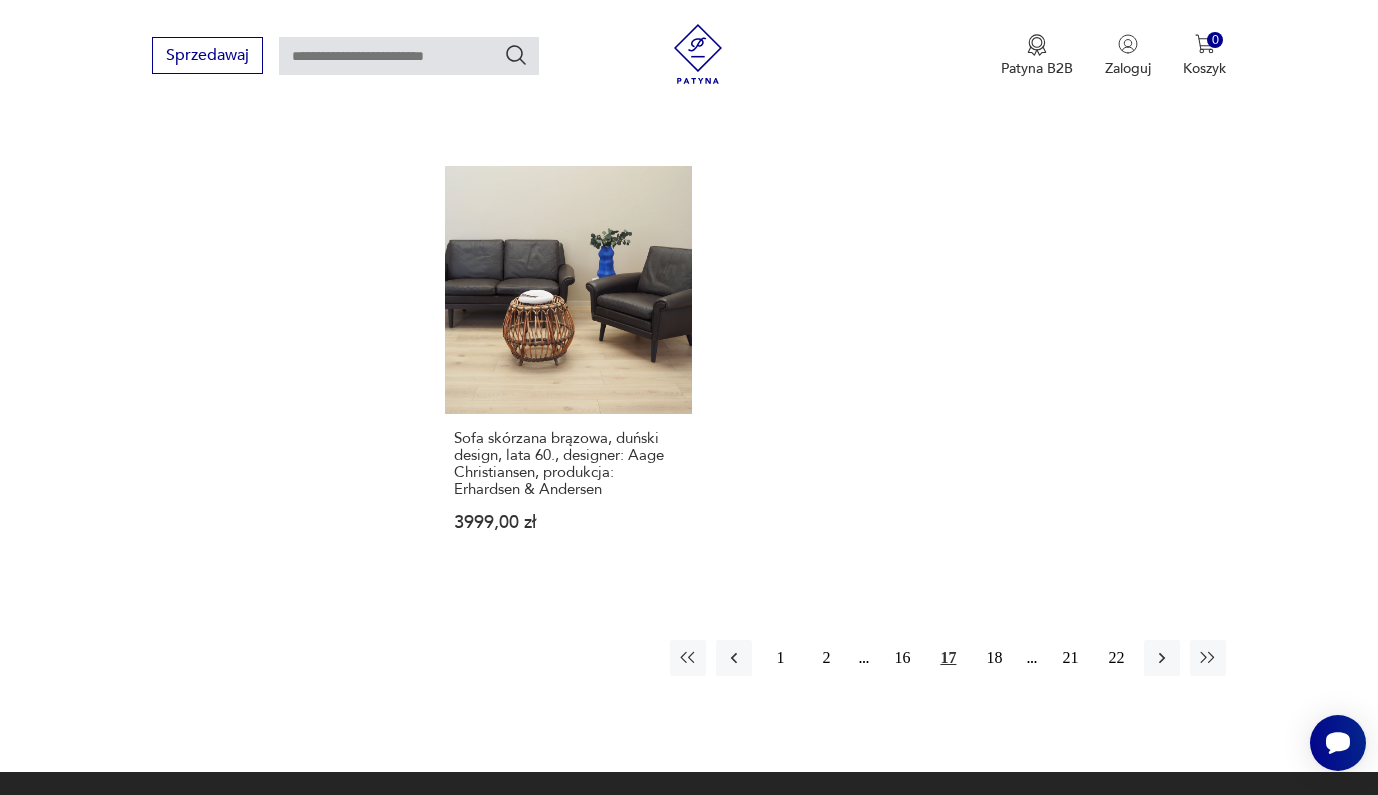 scroll, scrollTop: 3014, scrollLeft: 0, axis: vertical 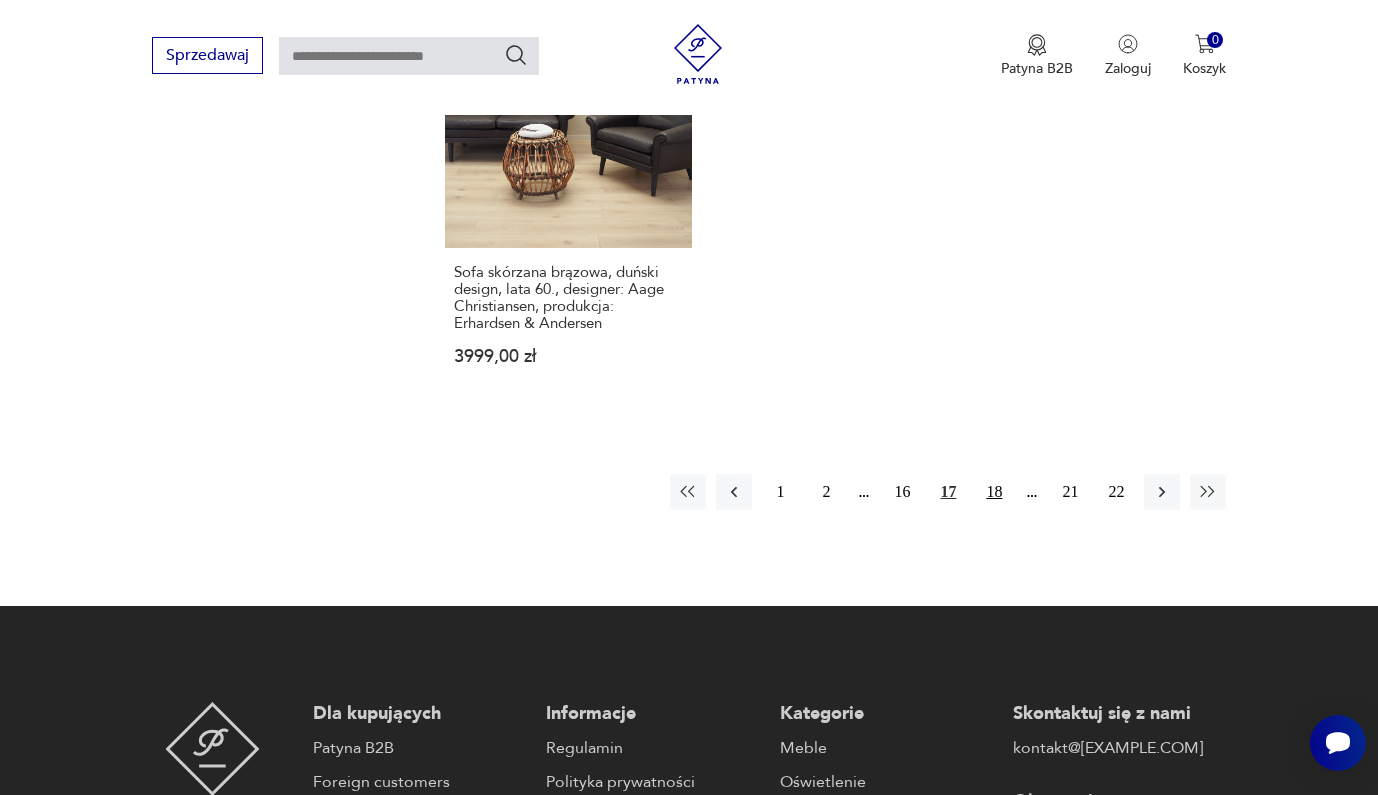 click on "18" at bounding box center (994, 492) 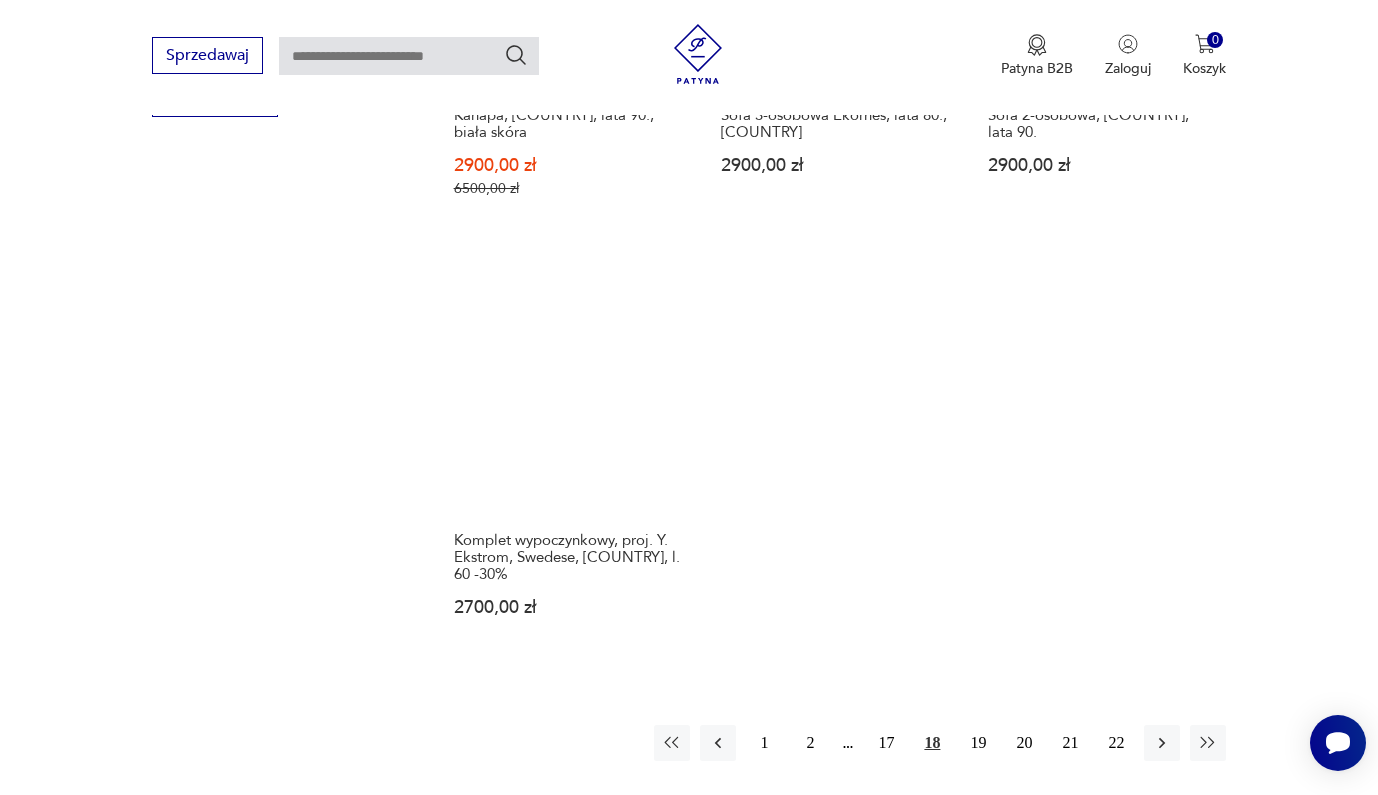 scroll, scrollTop: 2927, scrollLeft: 0, axis: vertical 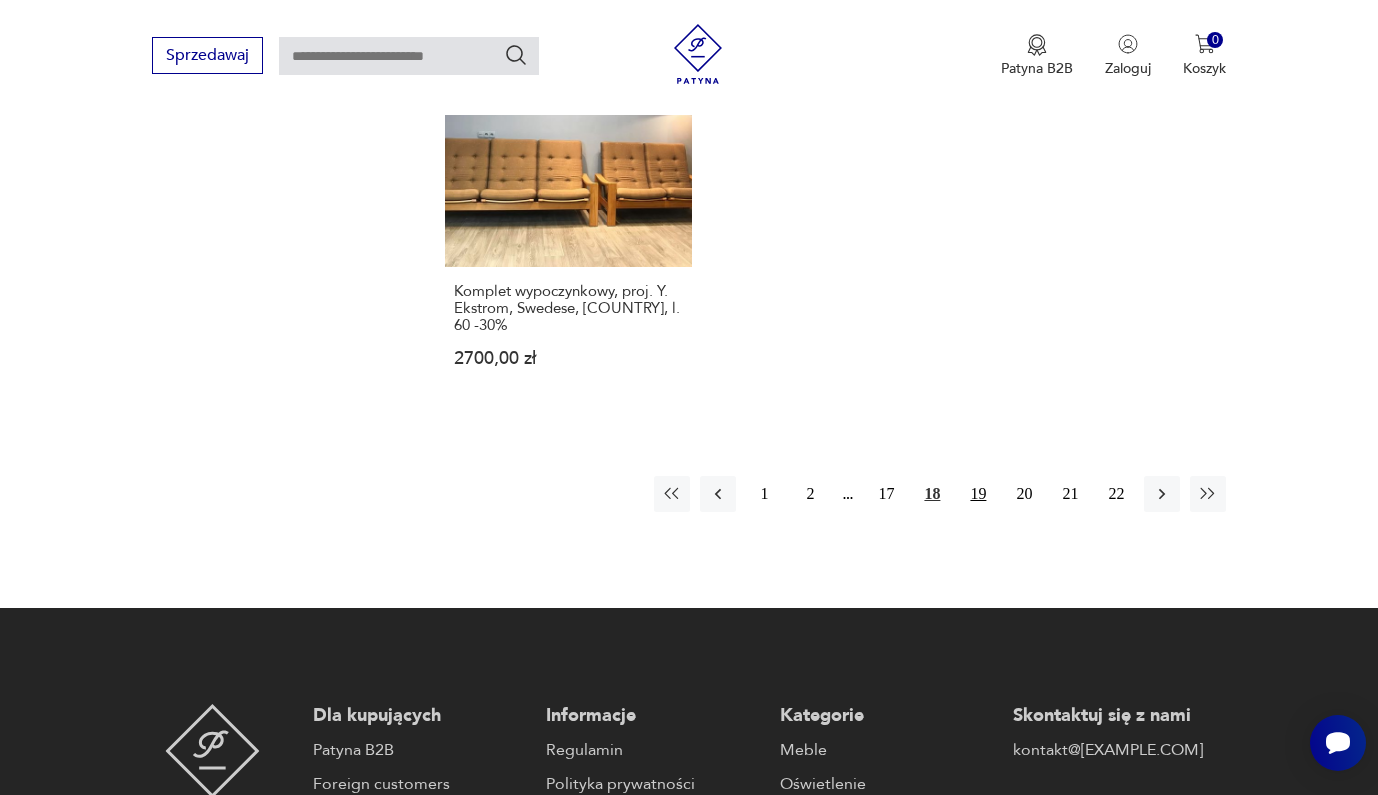 click on "19" at bounding box center (978, 494) 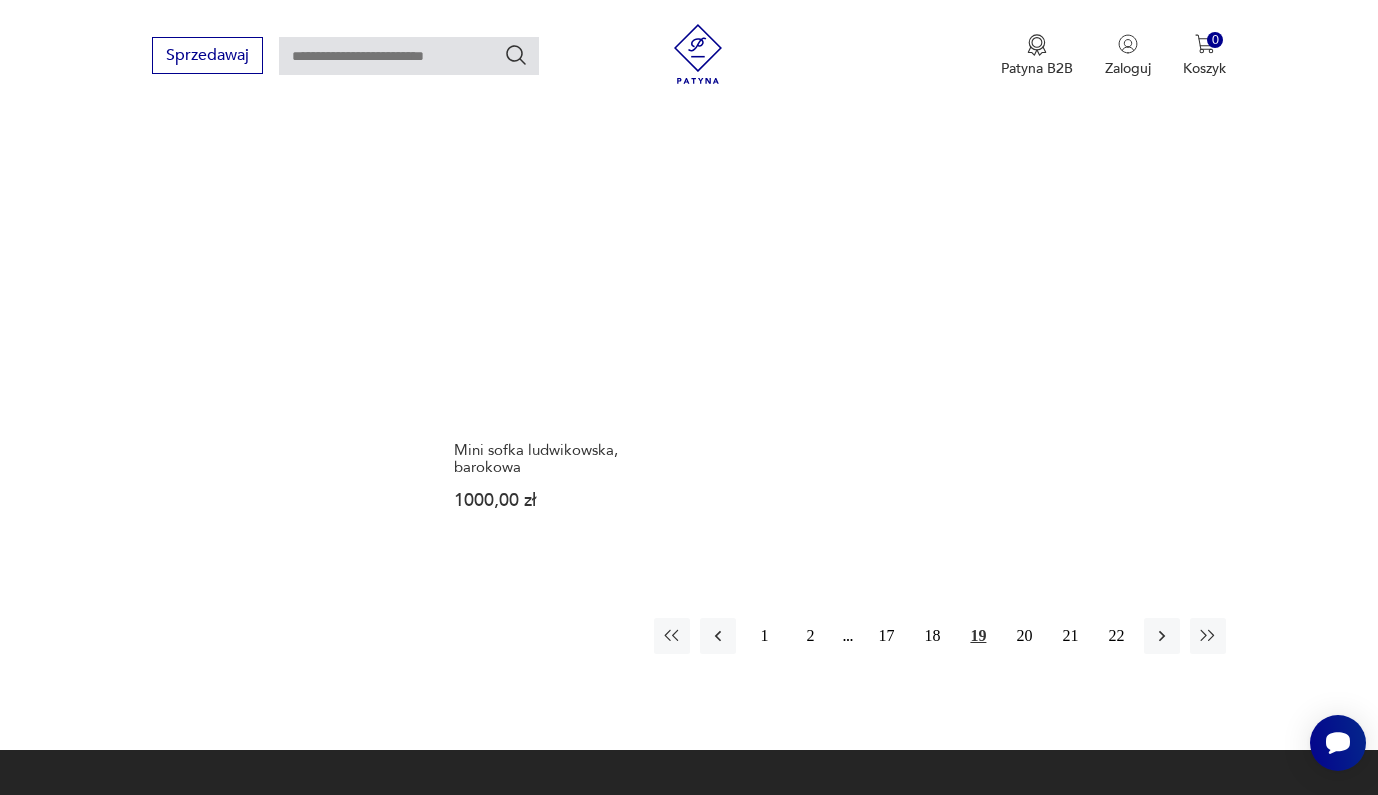 scroll, scrollTop: 2895, scrollLeft: 0, axis: vertical 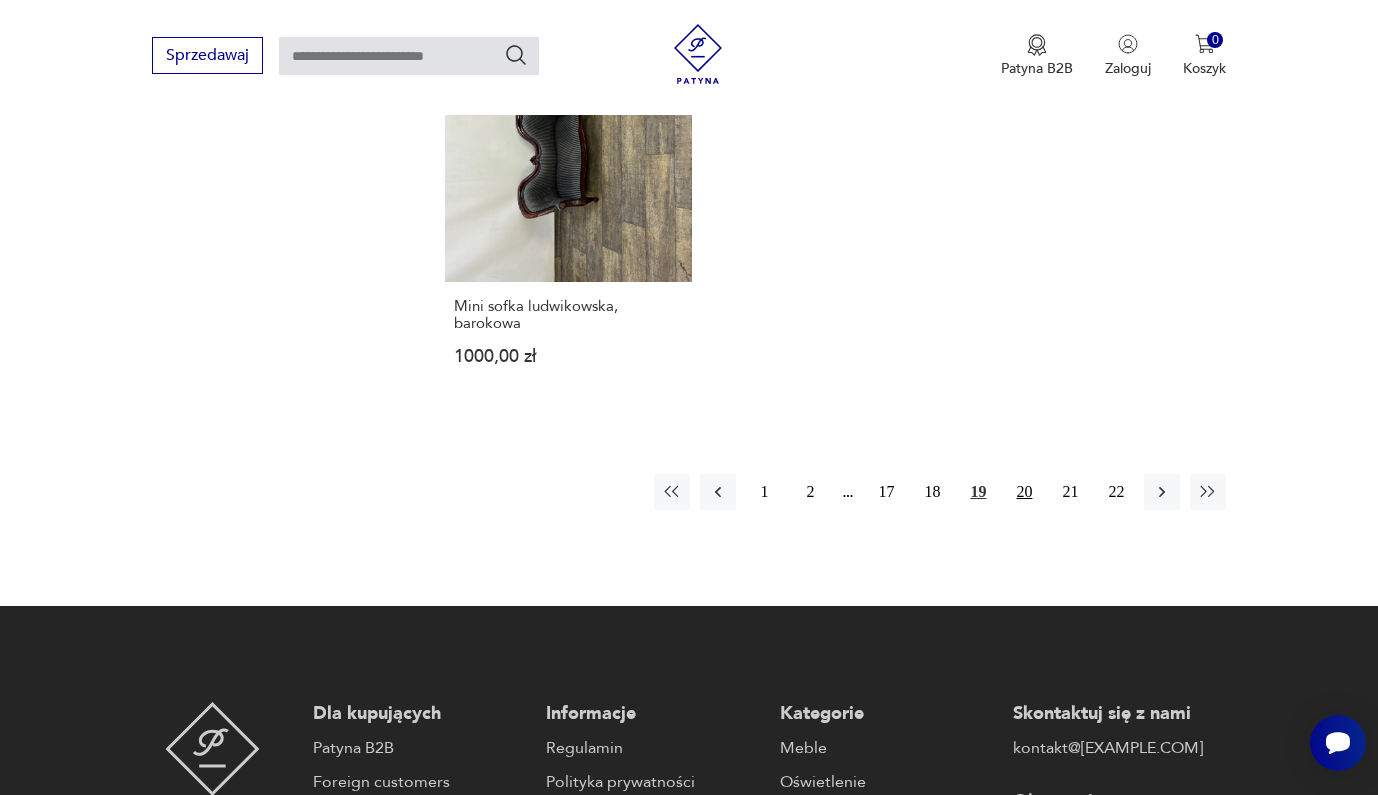 click on "20" at bounding box center (1024, 492) 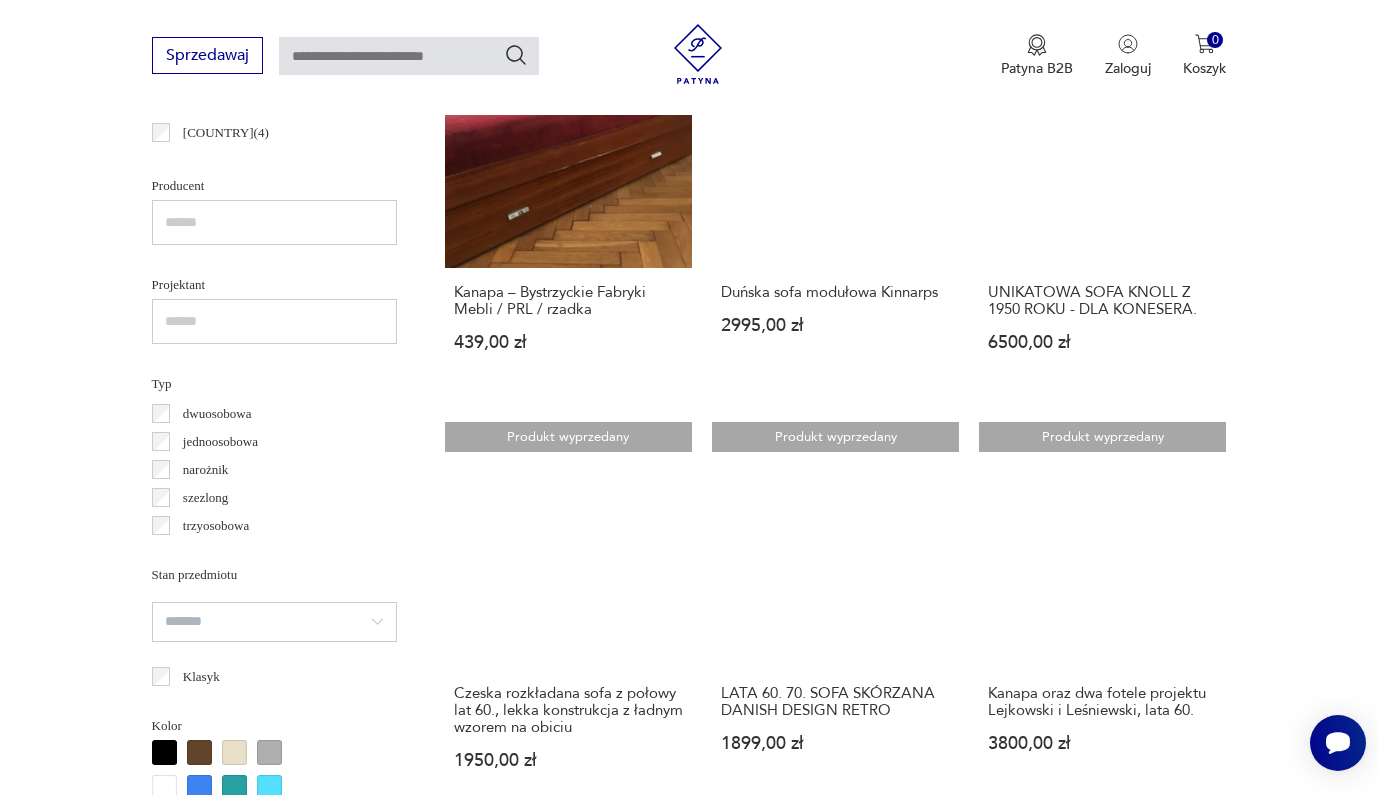 scroll, scrollTop: 782, scrollLeft: 0, axis: vertical 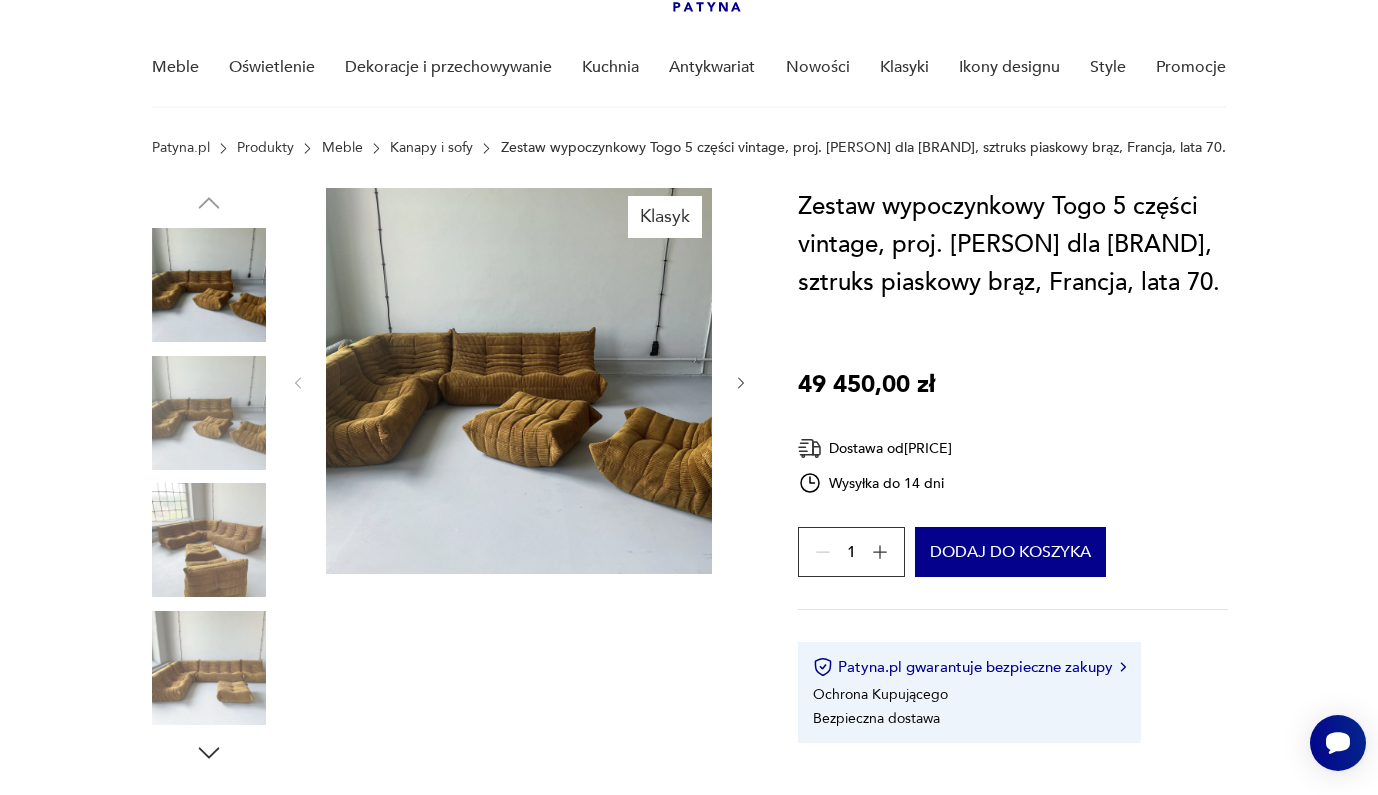 click at bounding box center (209, 413) 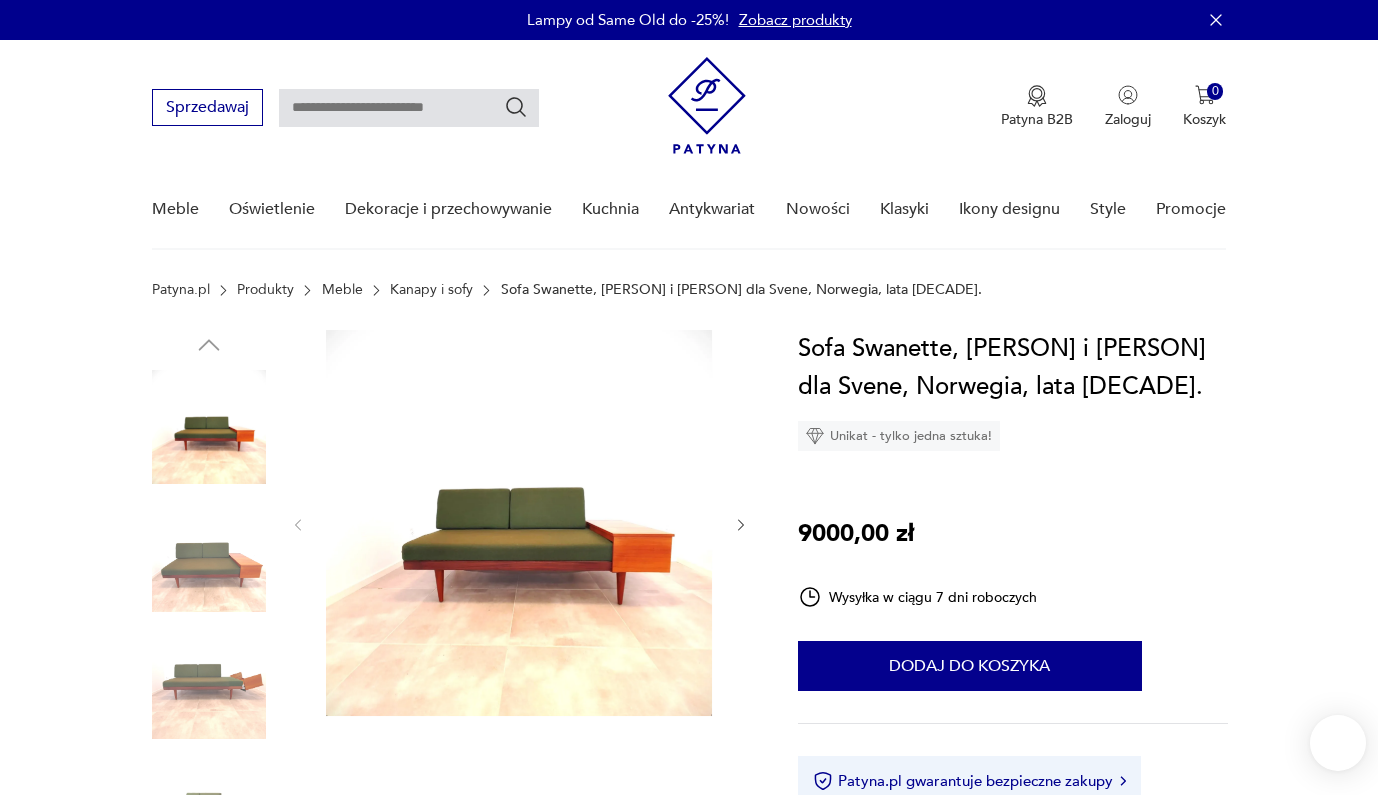 scroll, scrollTop: 0, scrollLeft: 0, axis: both 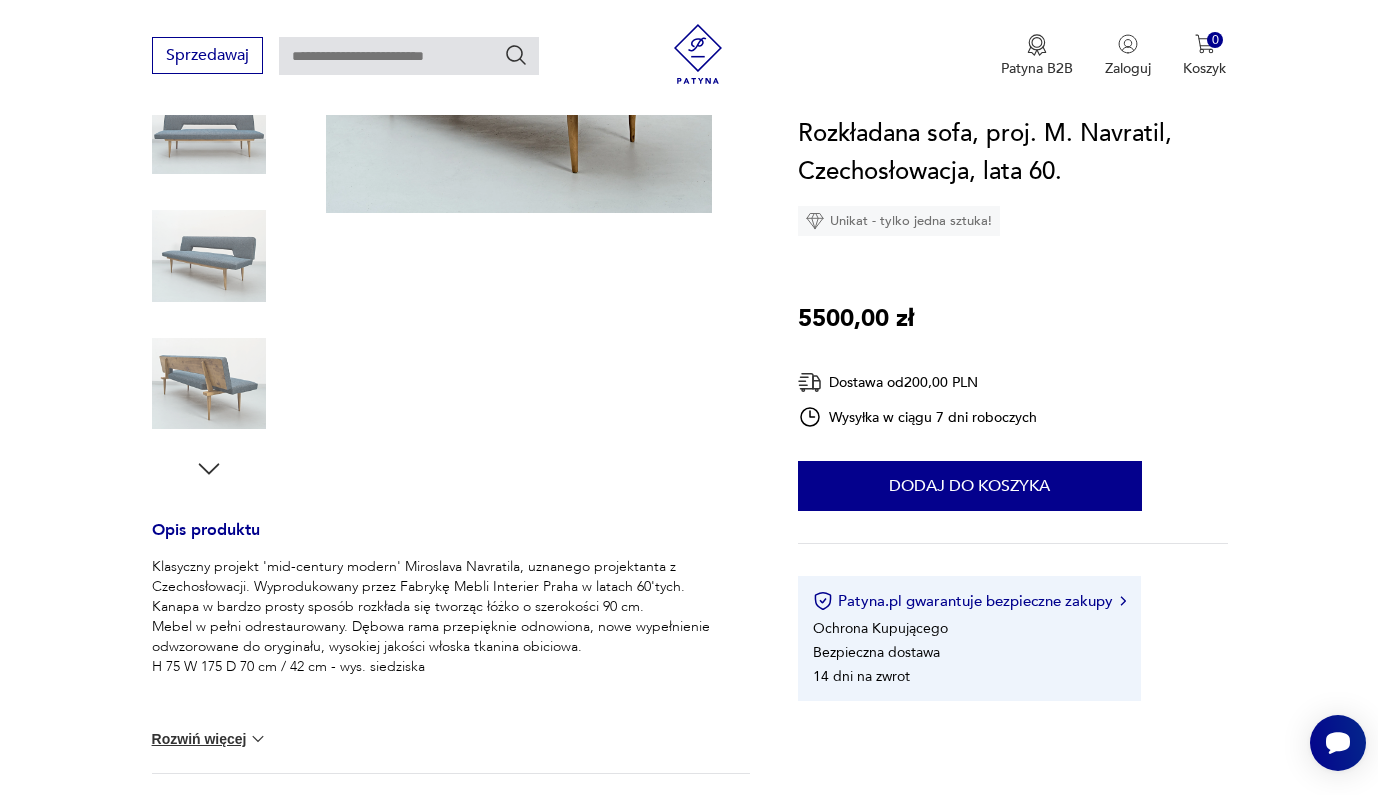 click at bounding box center (0, 0) 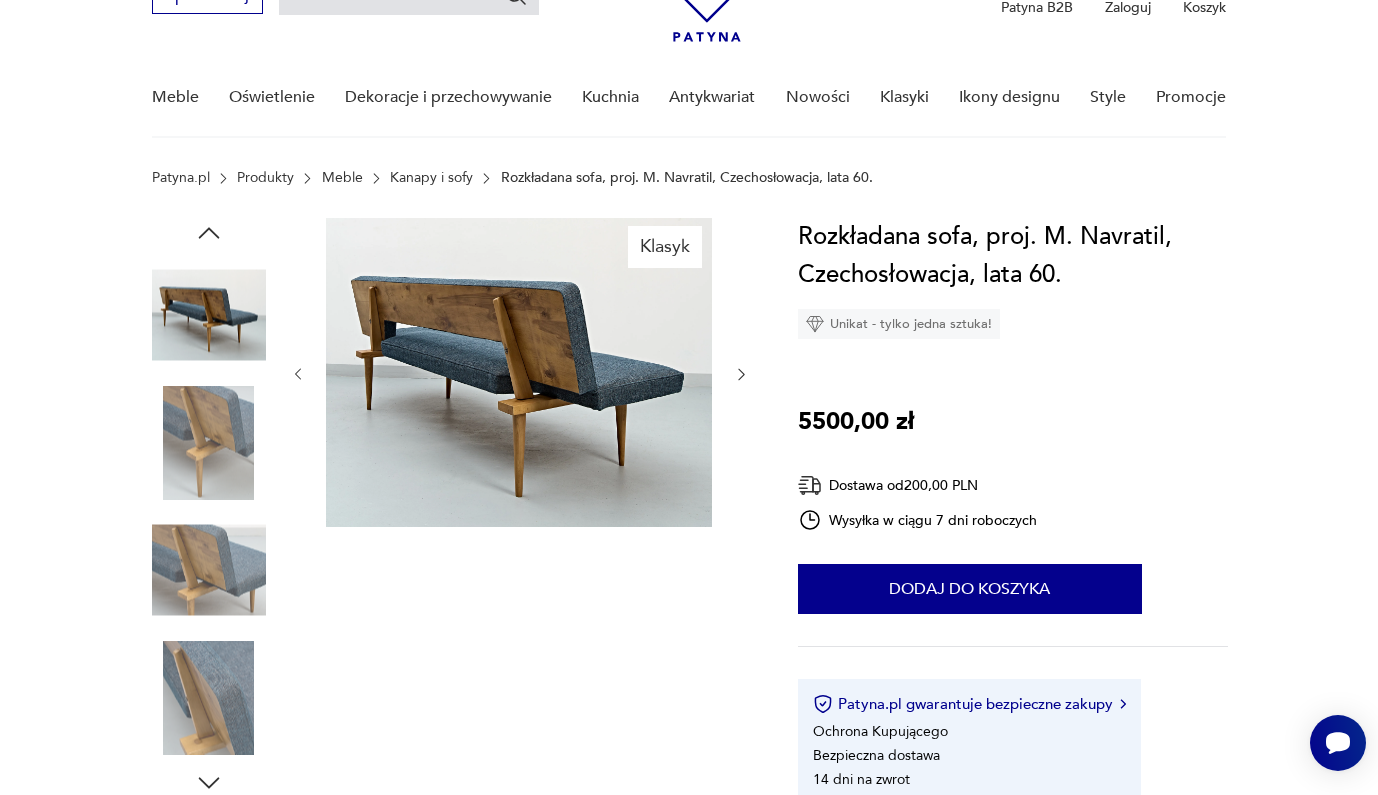 scroll, scrollTop: 85, scrollLeft: 0, axis: vertical 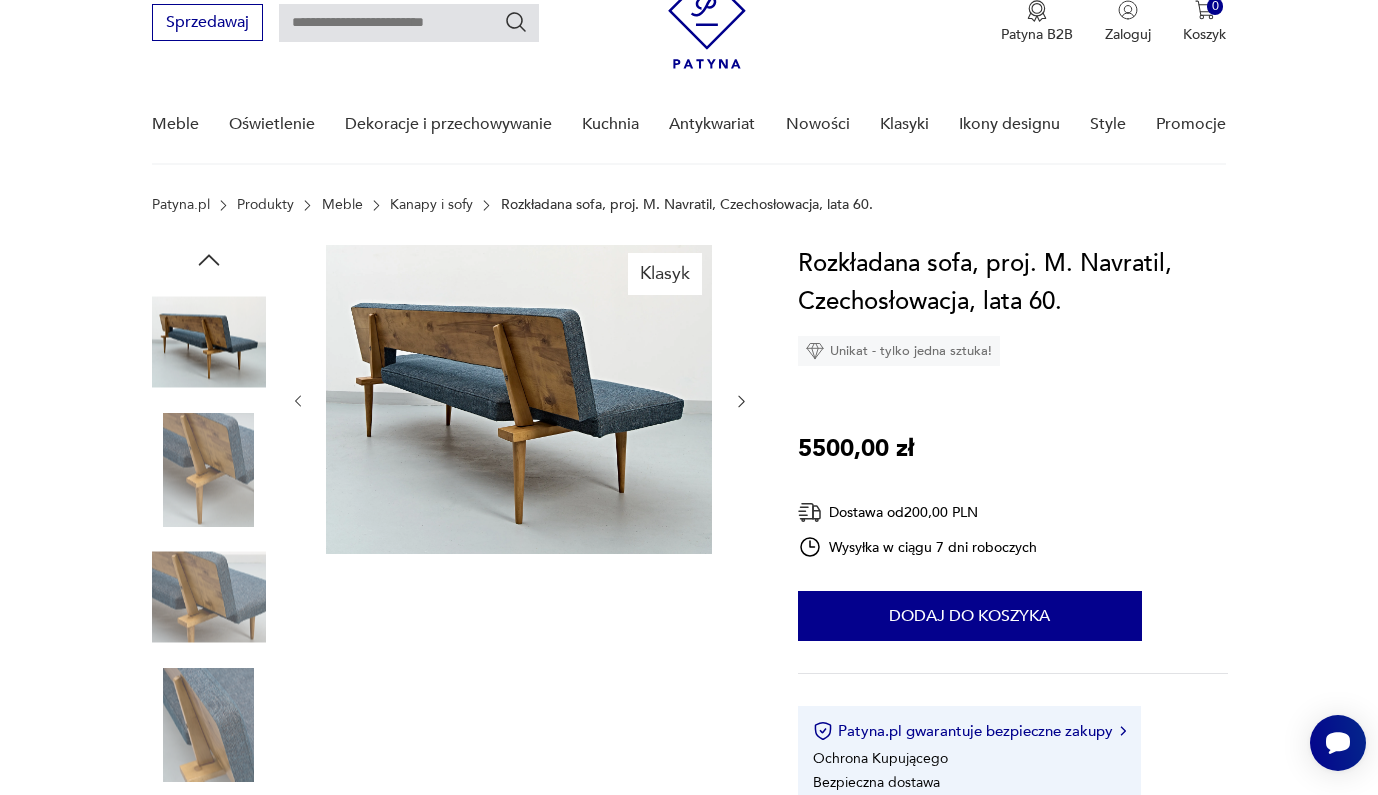 click at bounding box center [209, 342] 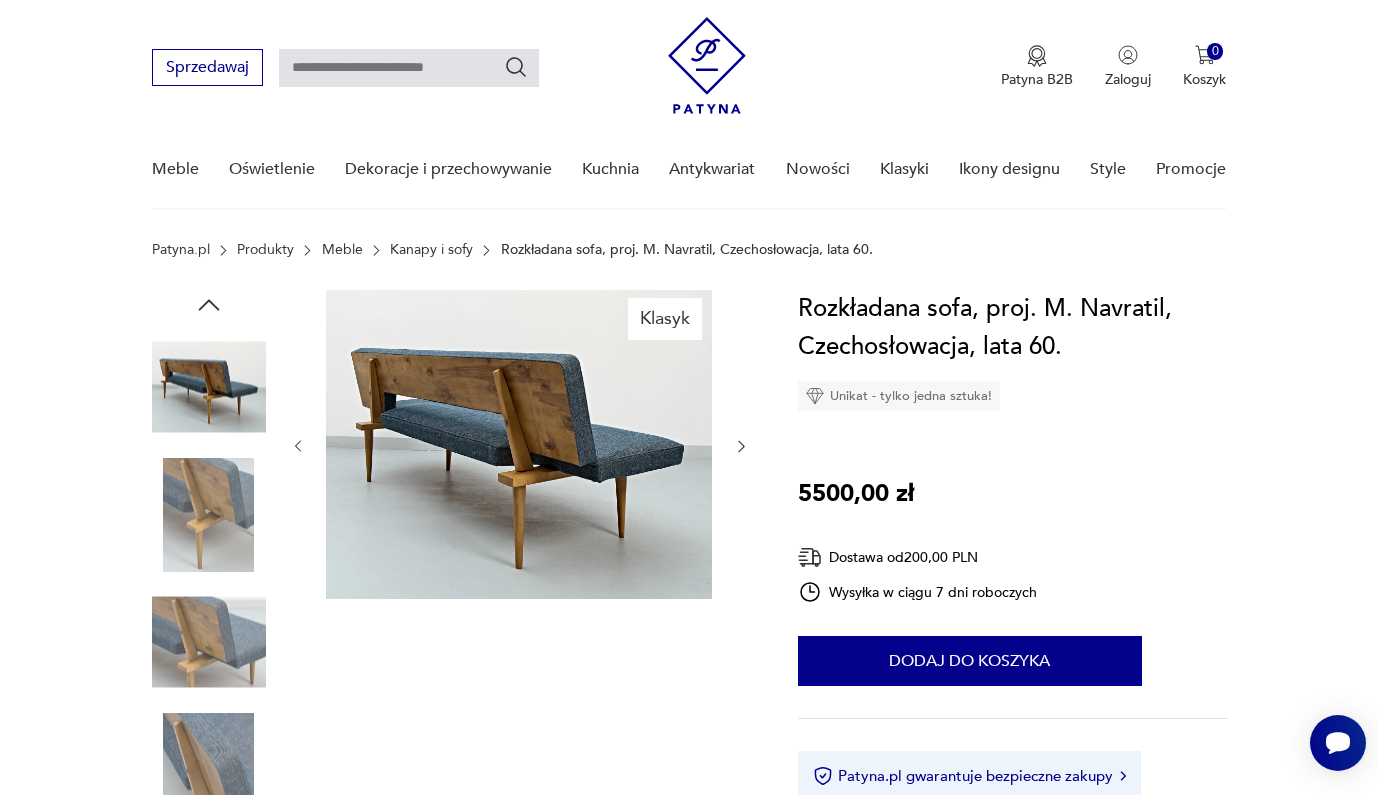 scroll, scrollTop: 0, scrollLeft: 0, axis: both 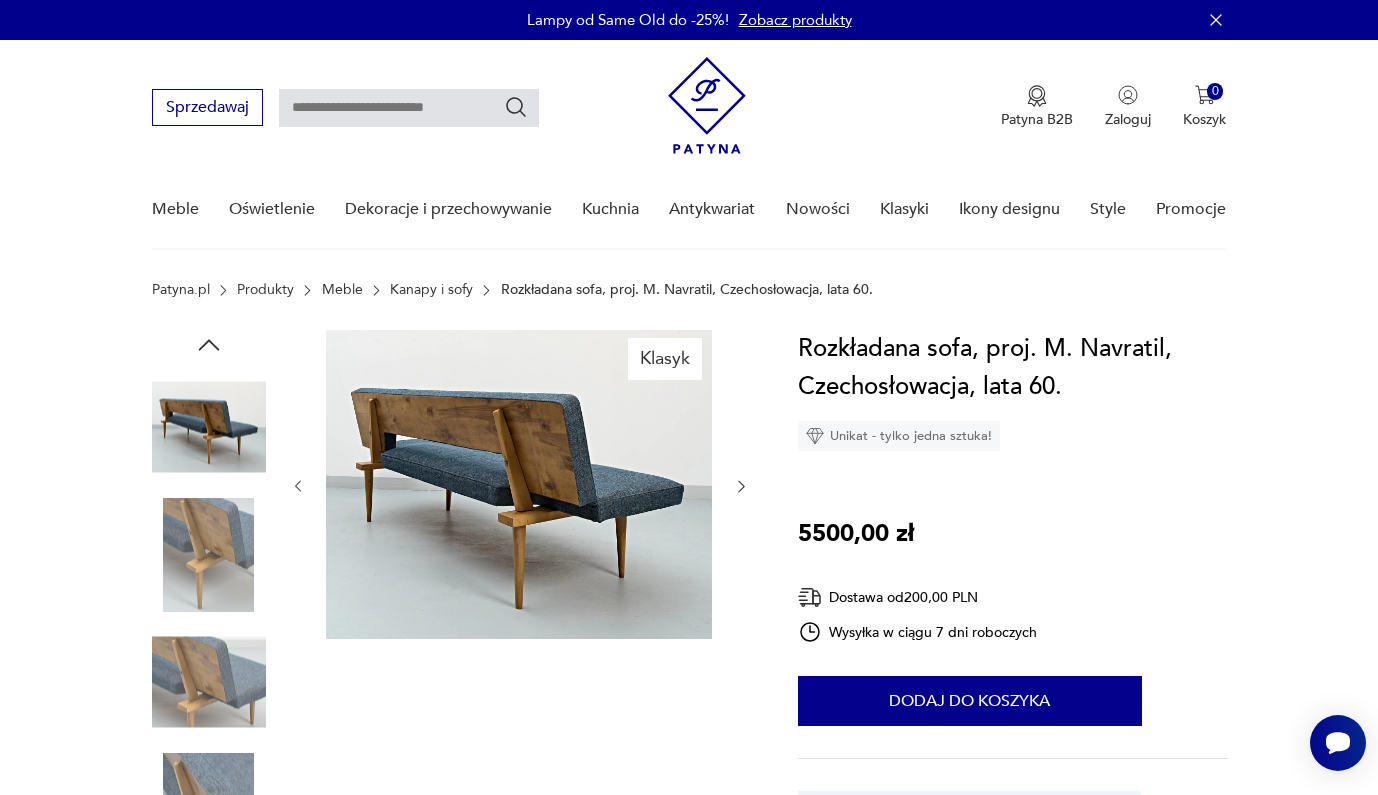 click at bounding box center (0, 0) 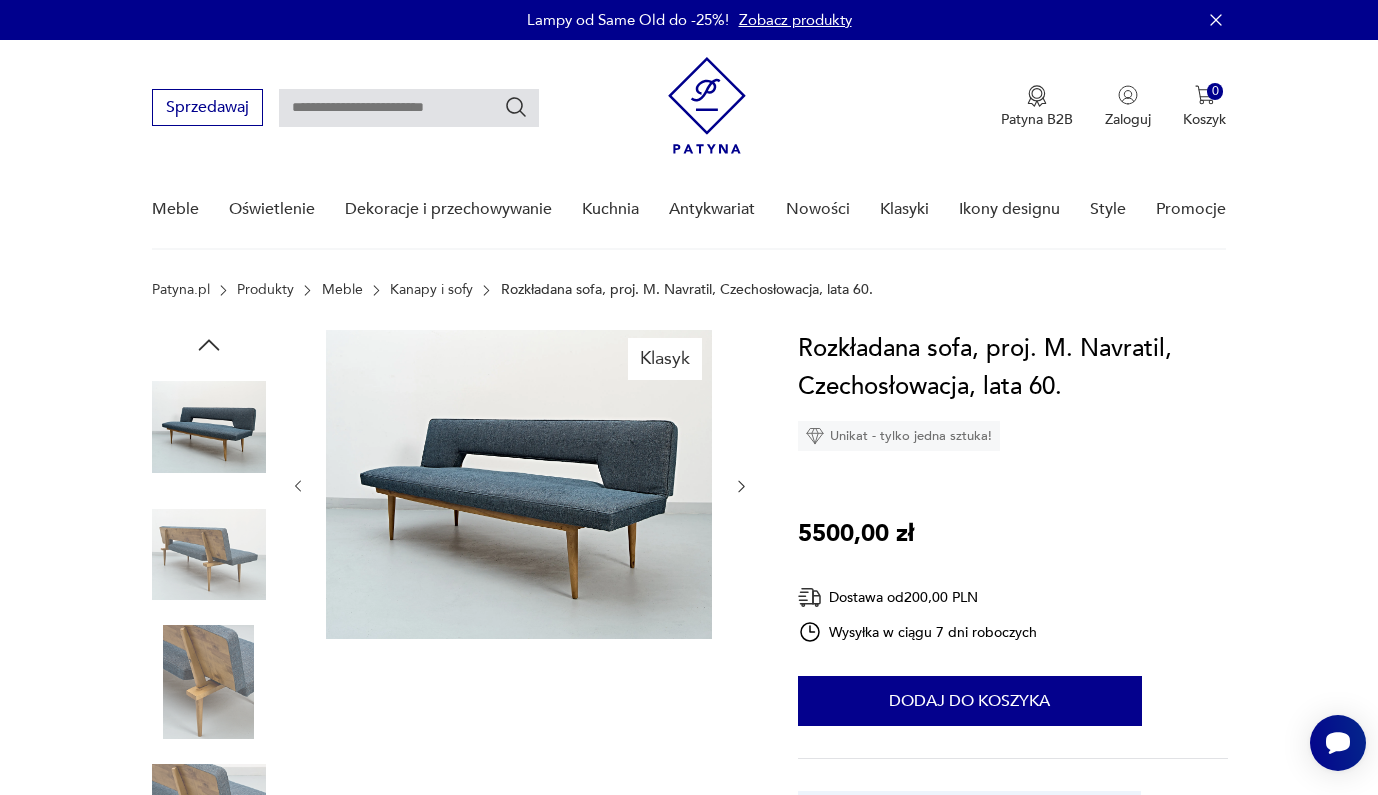 click at bounding box center [209, 427] 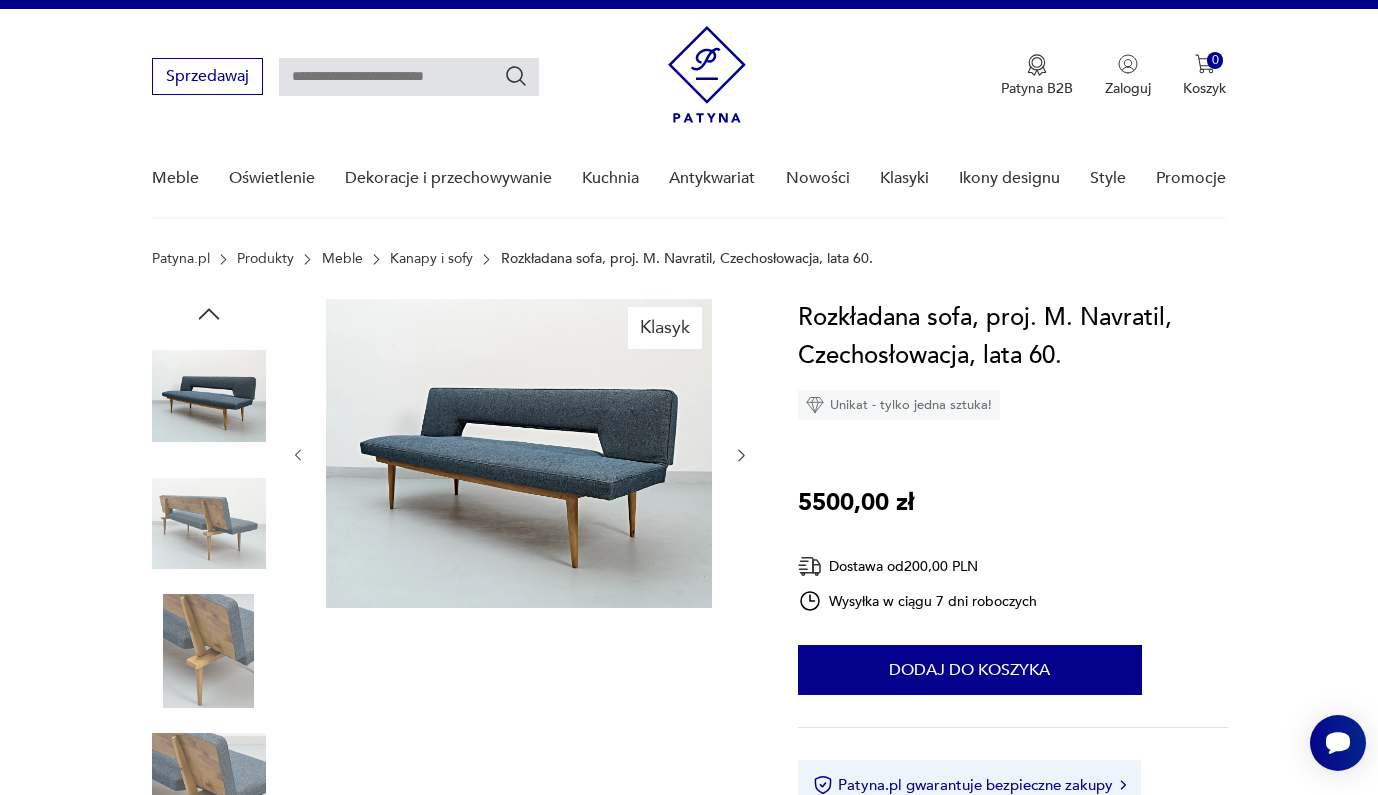 scroll, scrollTop: 75, scrollLeft: 0, axis: vertical 